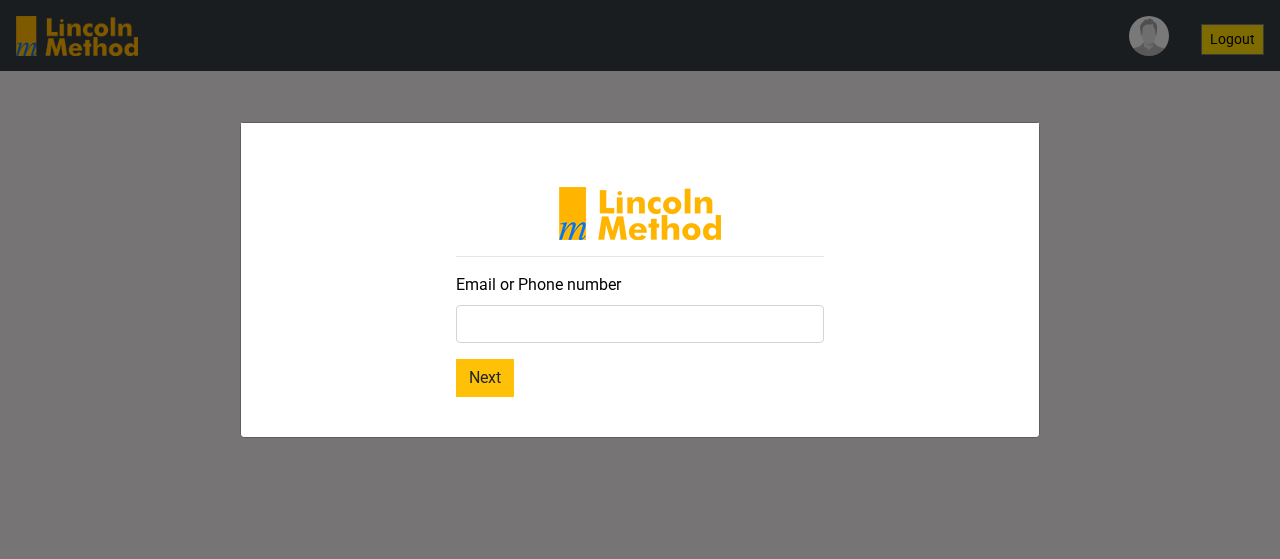 scroll, scrollTop: 0, scrollLeft: 0, axis: both 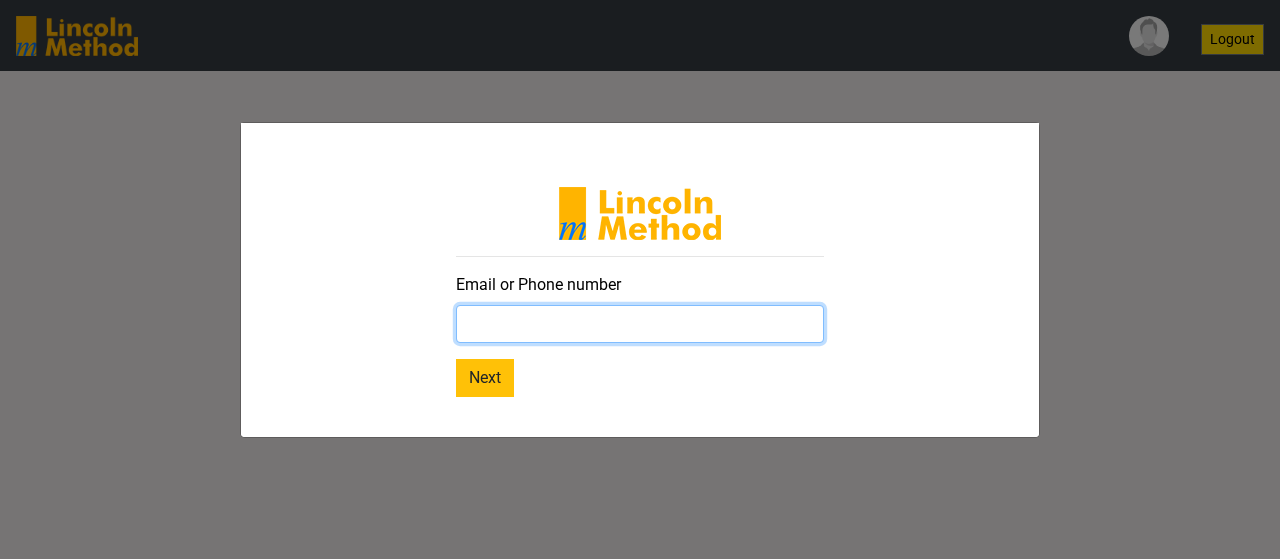 click at bounding box center [640, 324] 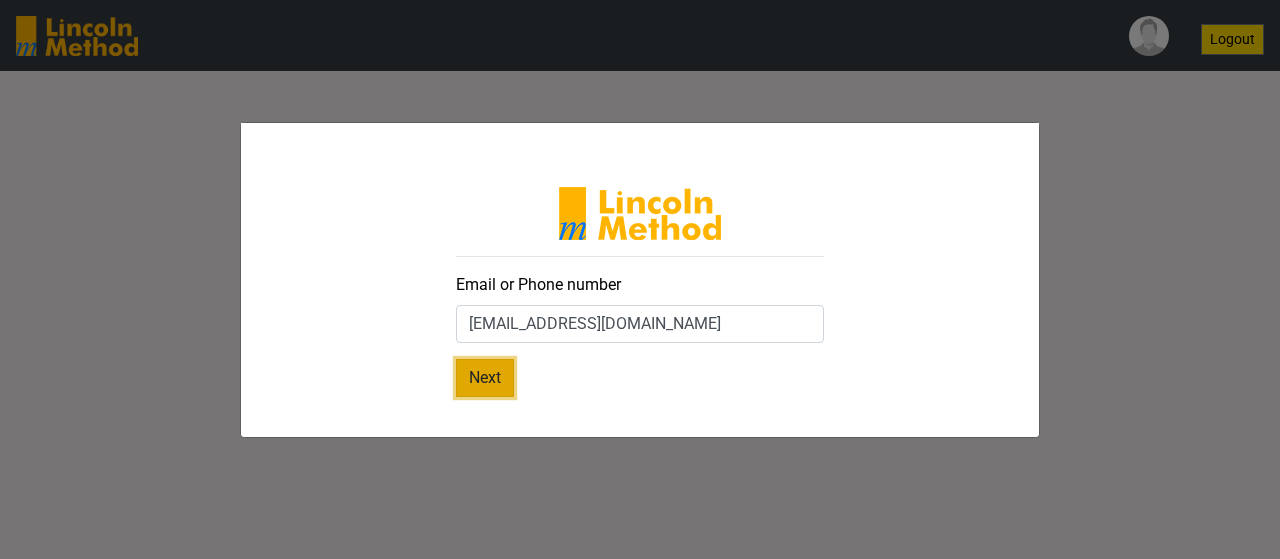 click on "Next" at bounding box center [485, 378] 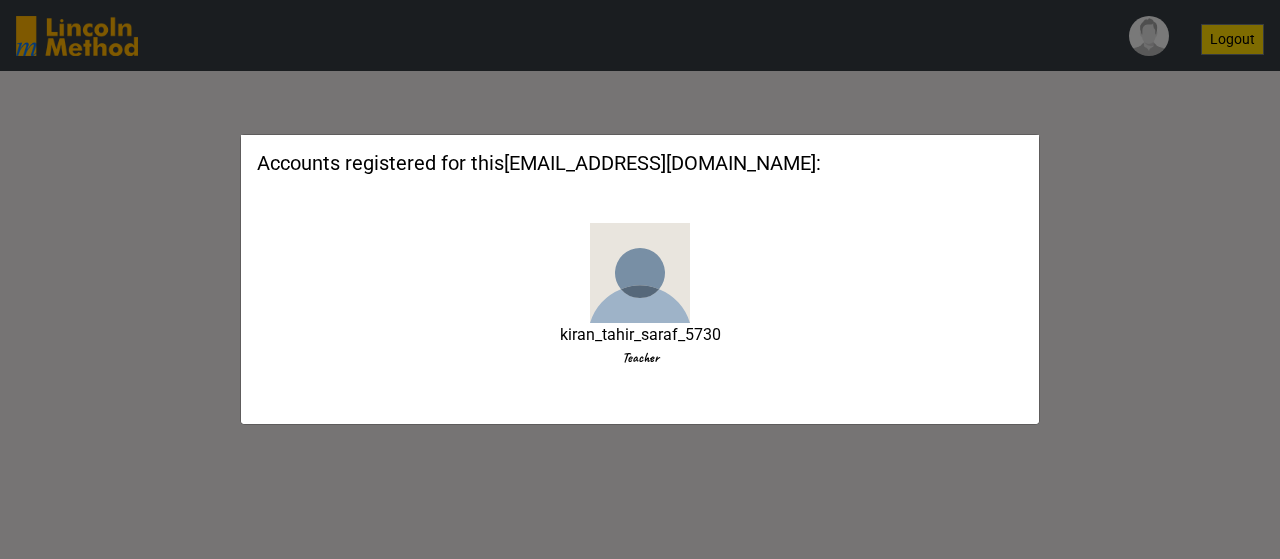 click on "kiran_tahir_saraf_5730" at bounding box center [640, 335] 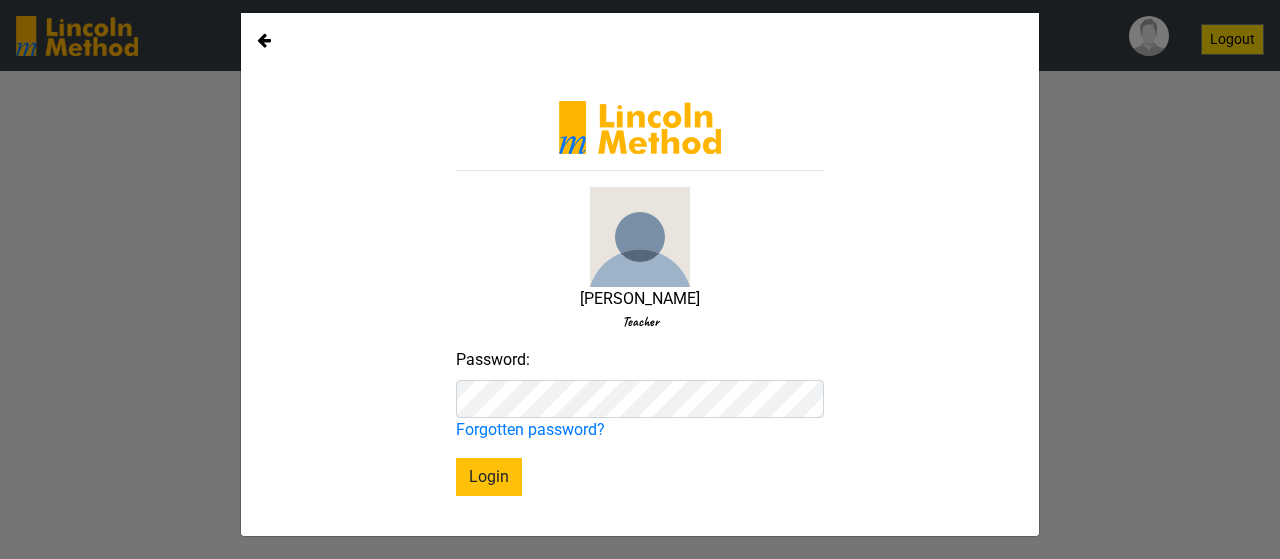 scroll, scrollTop: 20, scrollLeft: 0, axis: vertical 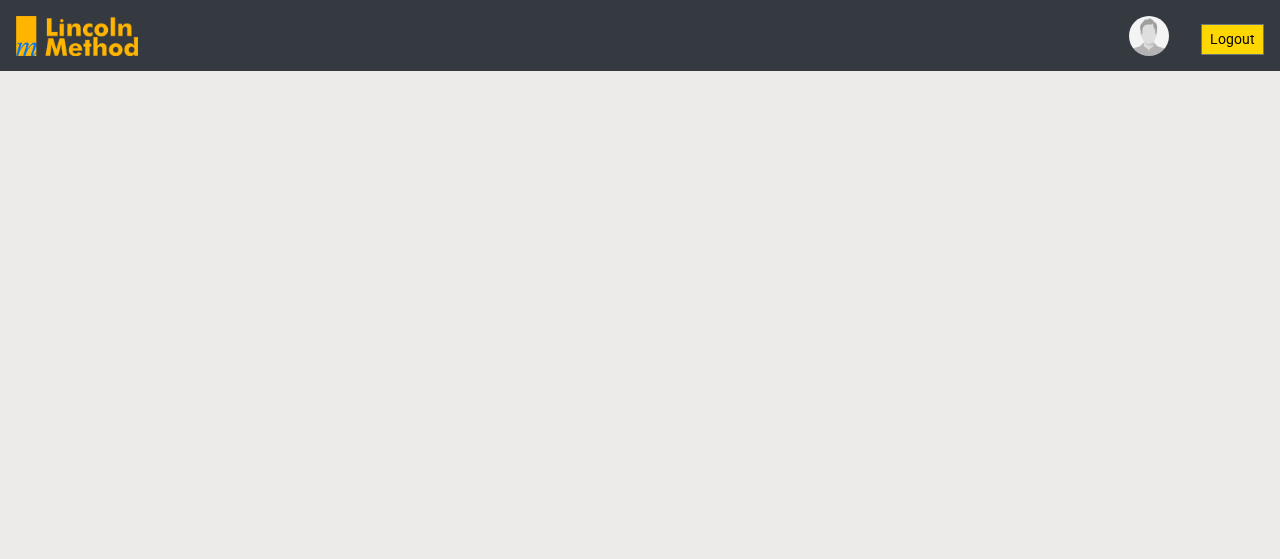 click at bounding box center [1149, 36] 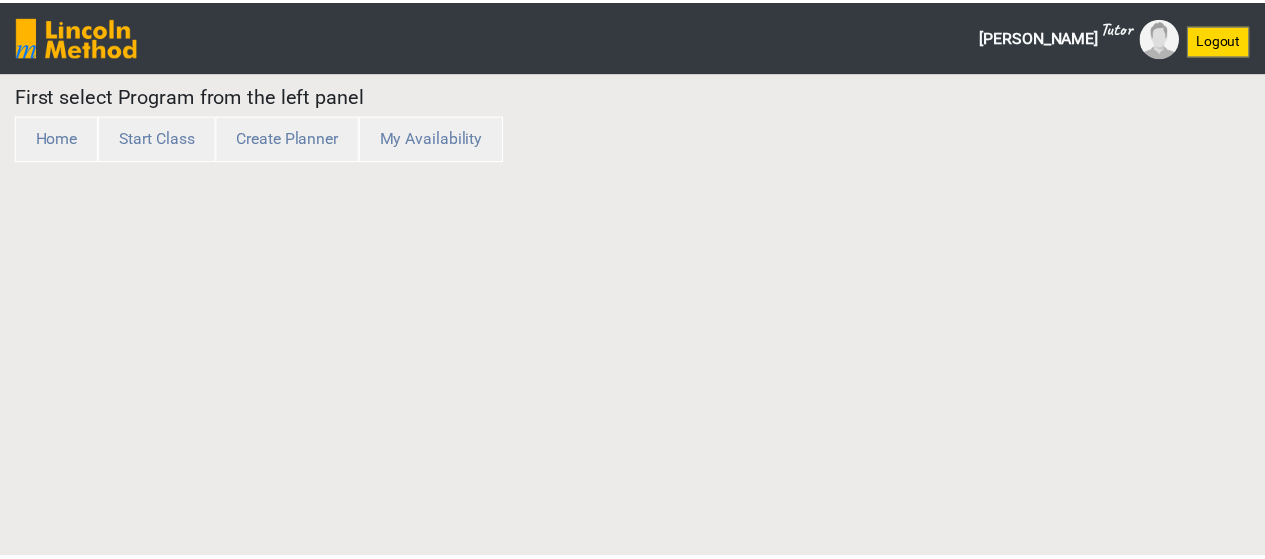 scroll, scrollTop: 0, scrollLeft: 0, axis: both 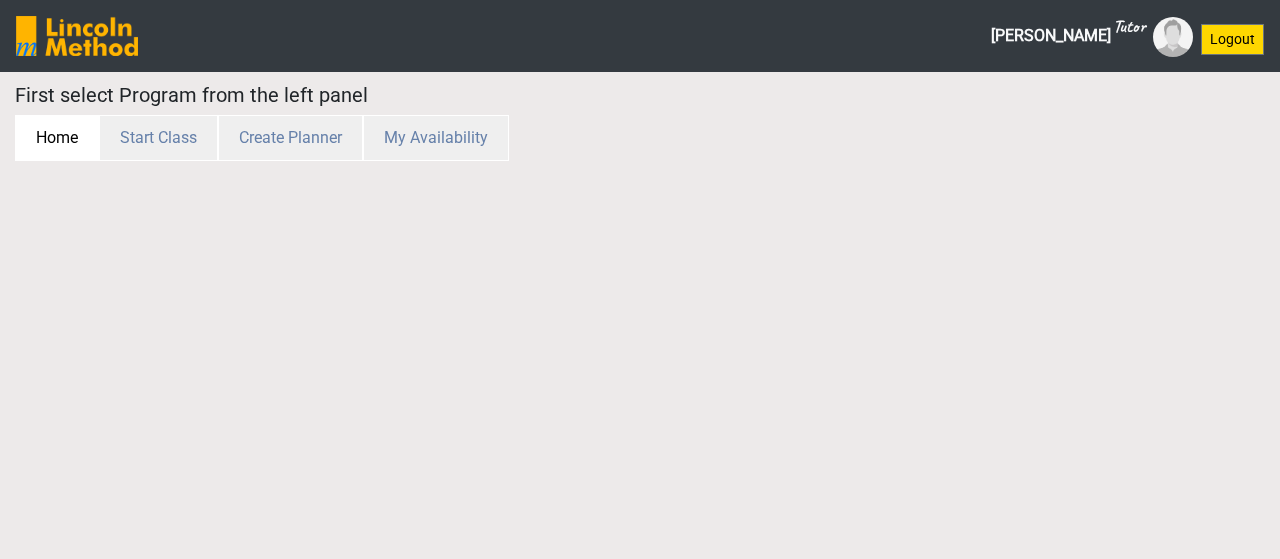 click on "Home" at bounding box center (57, 138) 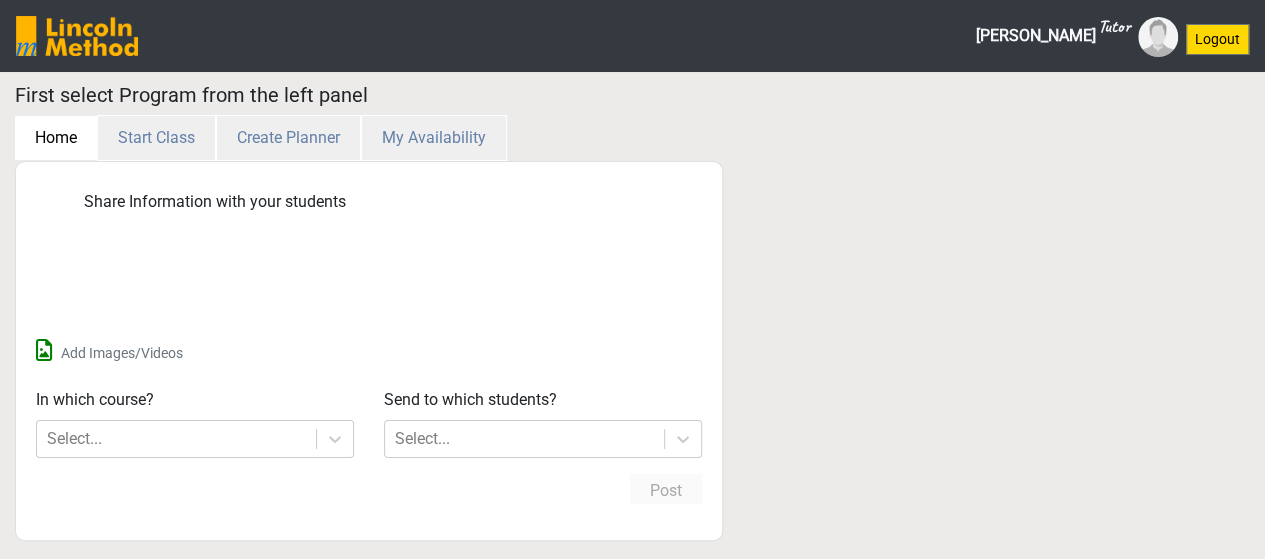 type 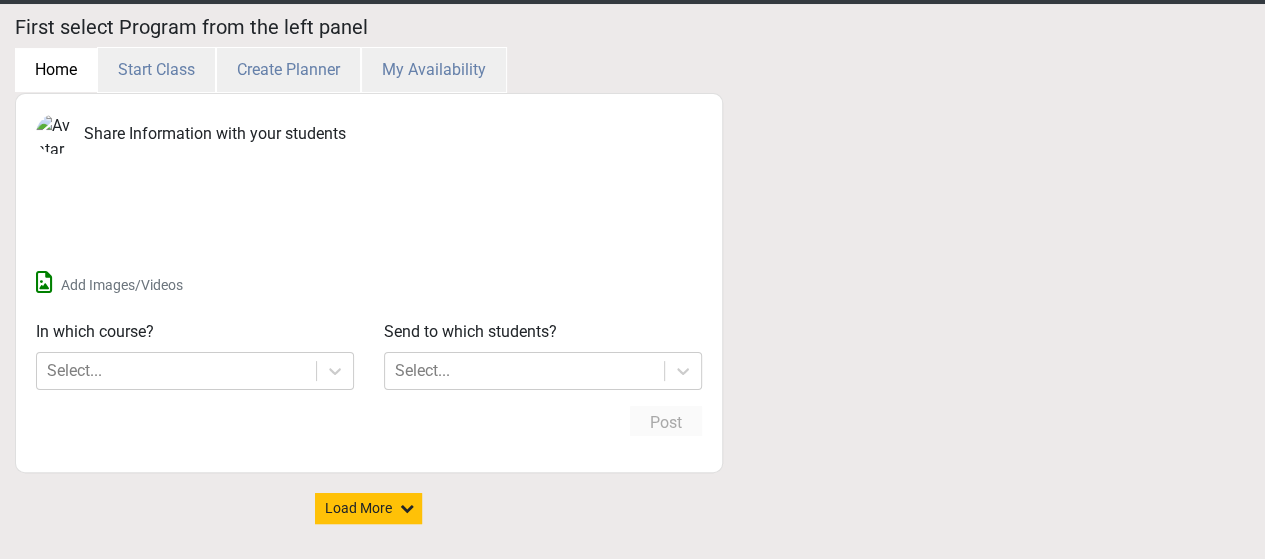 scroll, scrollTop: 78, scrollLeft: 0, axis: vertical 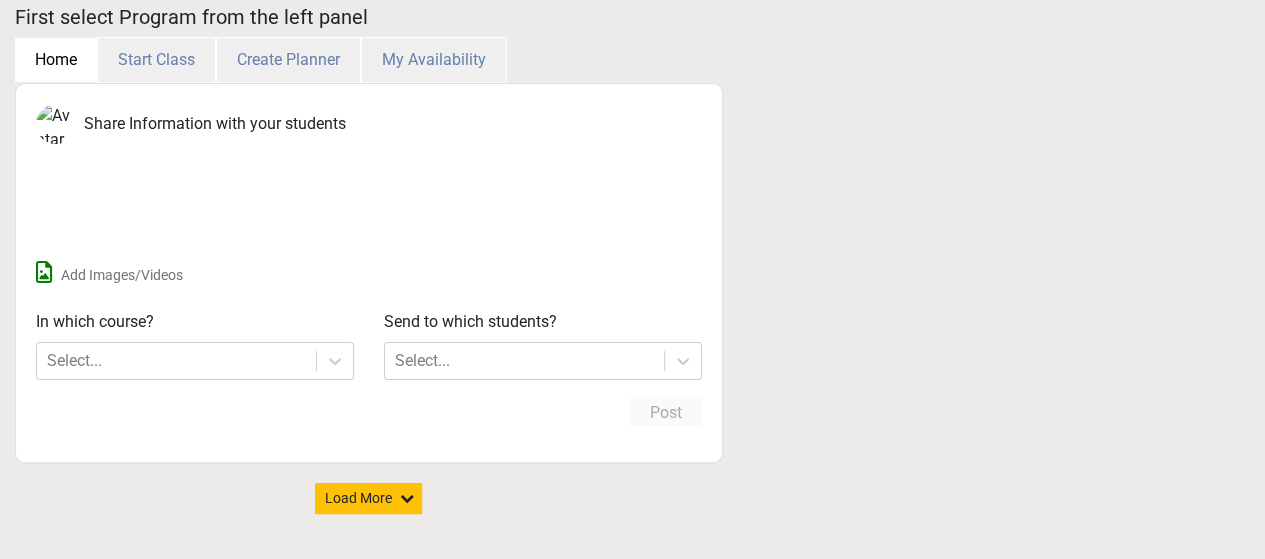 click on "Add Images/Videos" at bounding box center [122, 275] 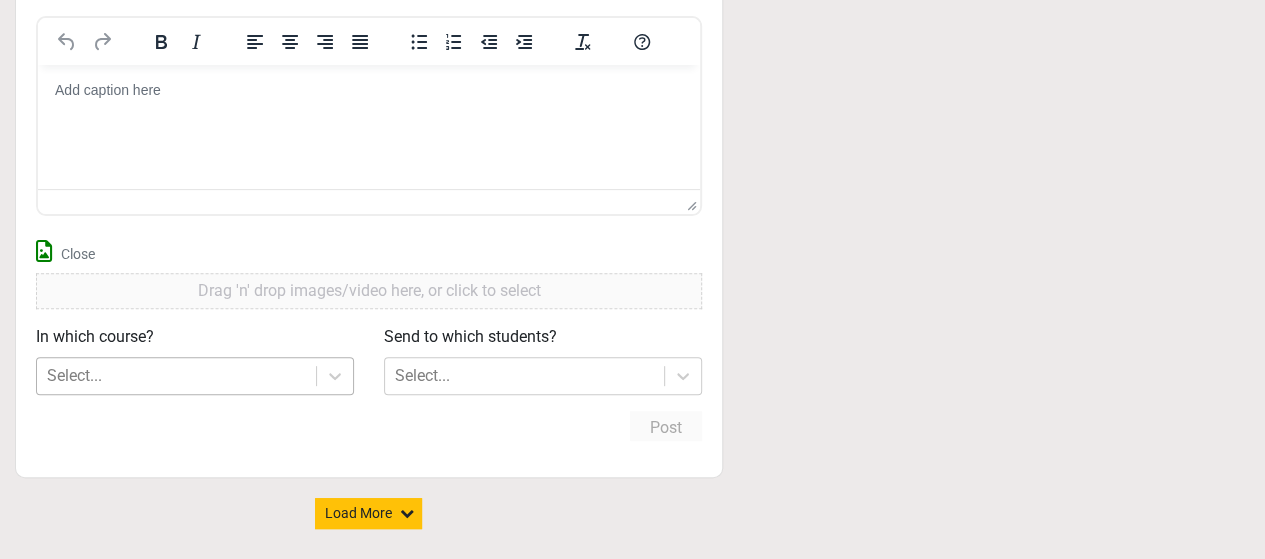 scroll, scrollTop: 263, scrollLeft: 0, axis: vertical 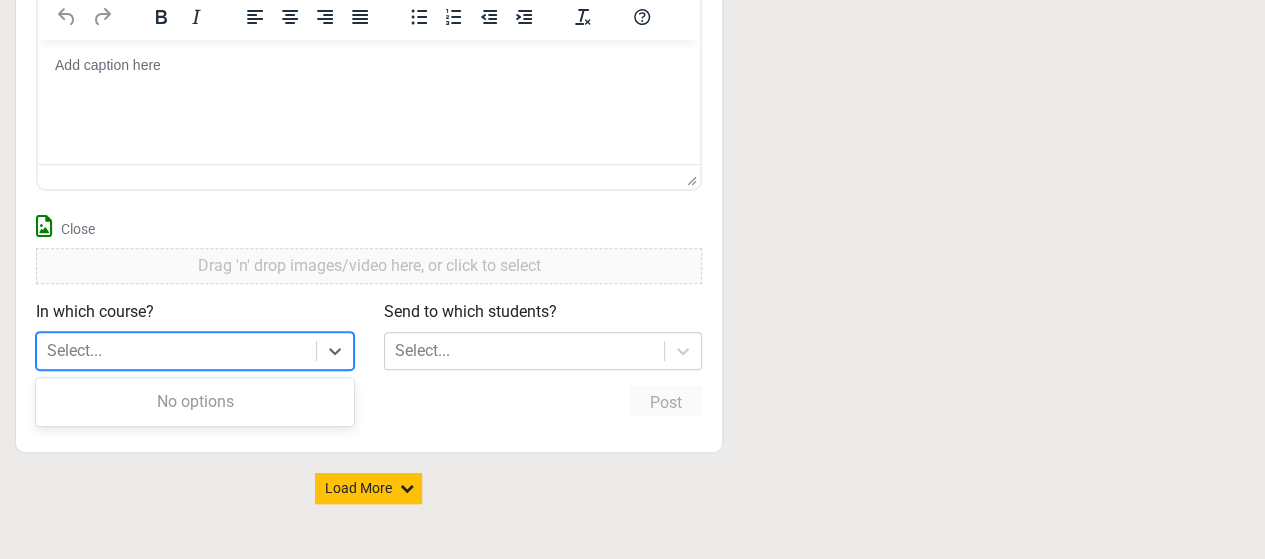 click on "Select..." at bounding box center (176, 351) 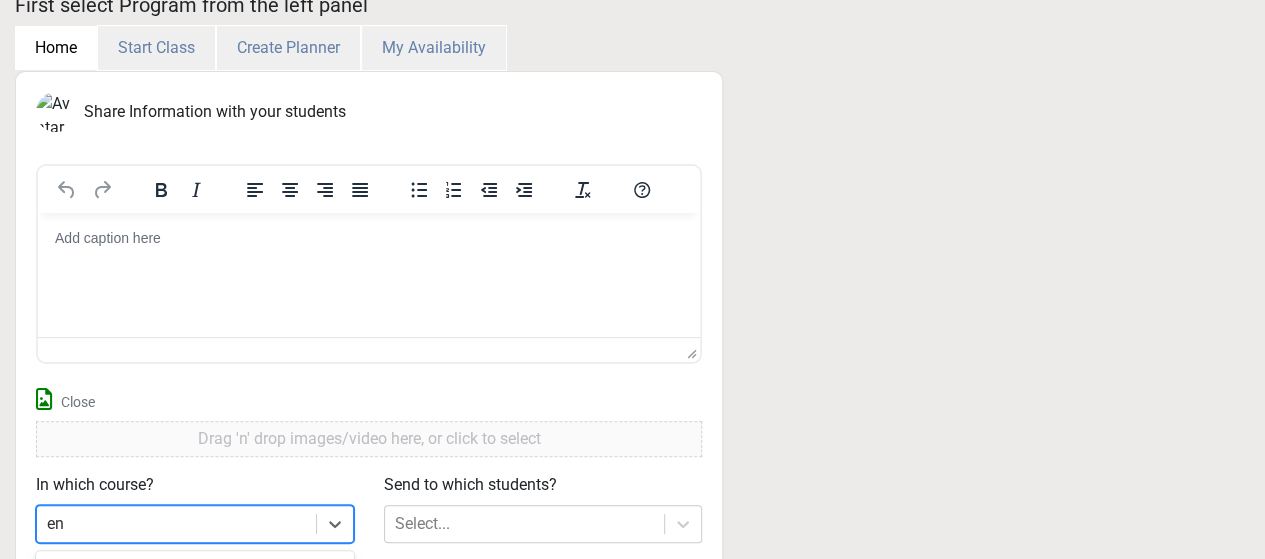 scroll, scrollTop: 0, scrollLeft: 0, axis: both 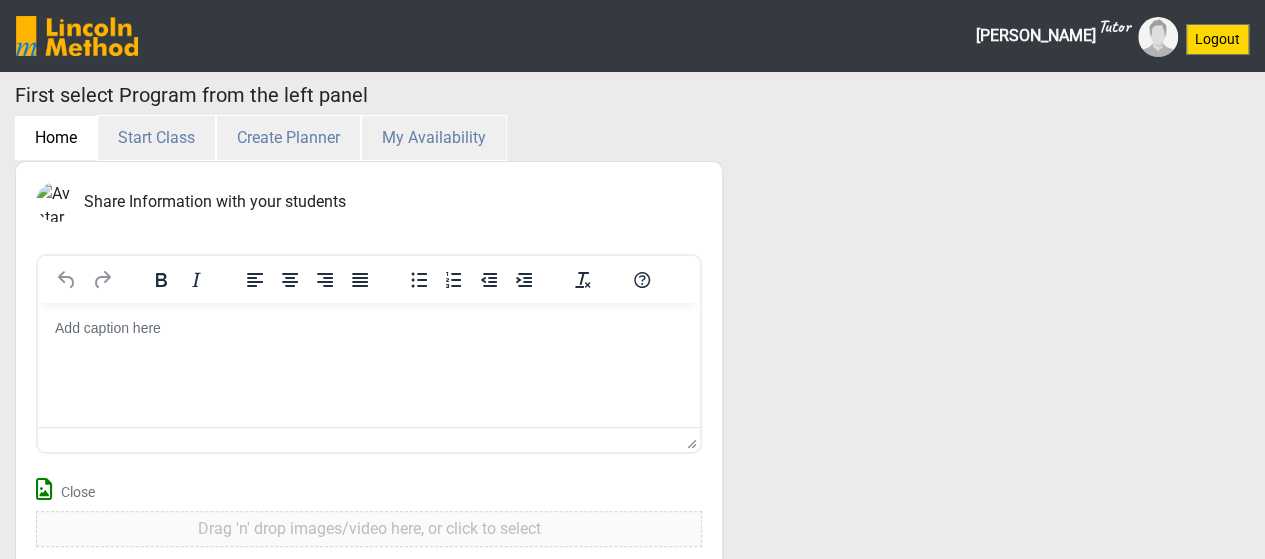 type on "en" 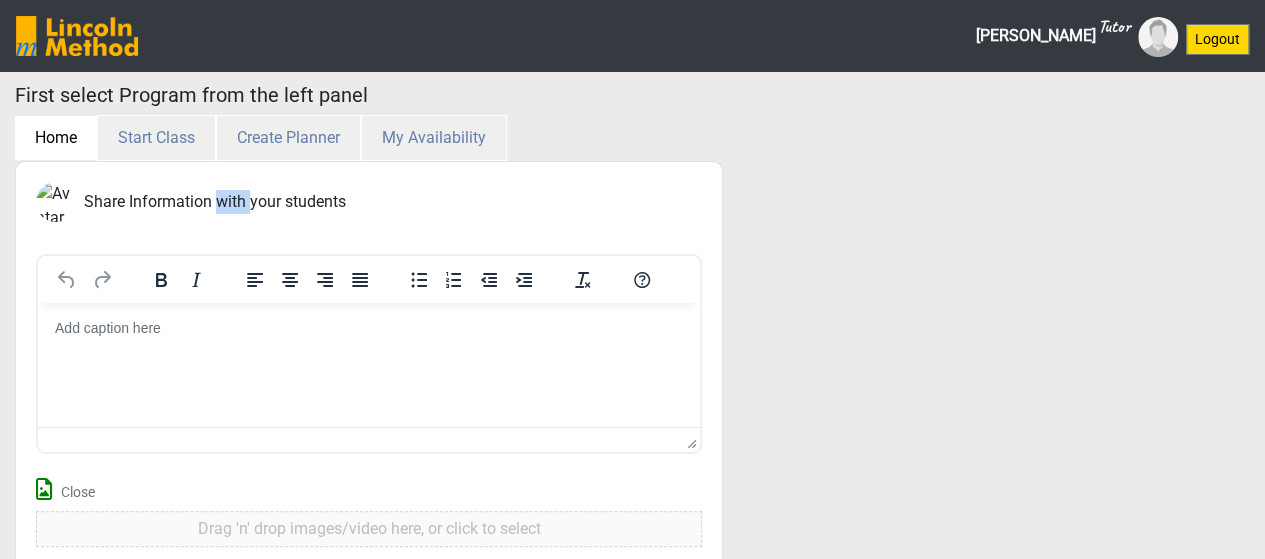 click on "Share Information with your students" at bounding box center (369, 202) 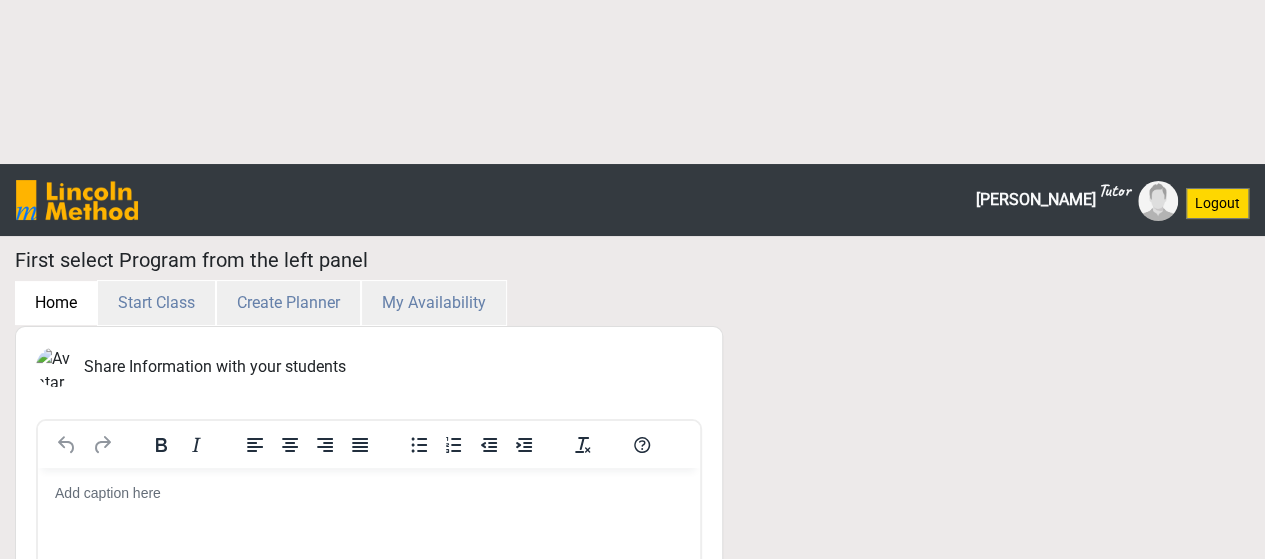 click on "Share Information with your students" at bounding box center (215, 367) 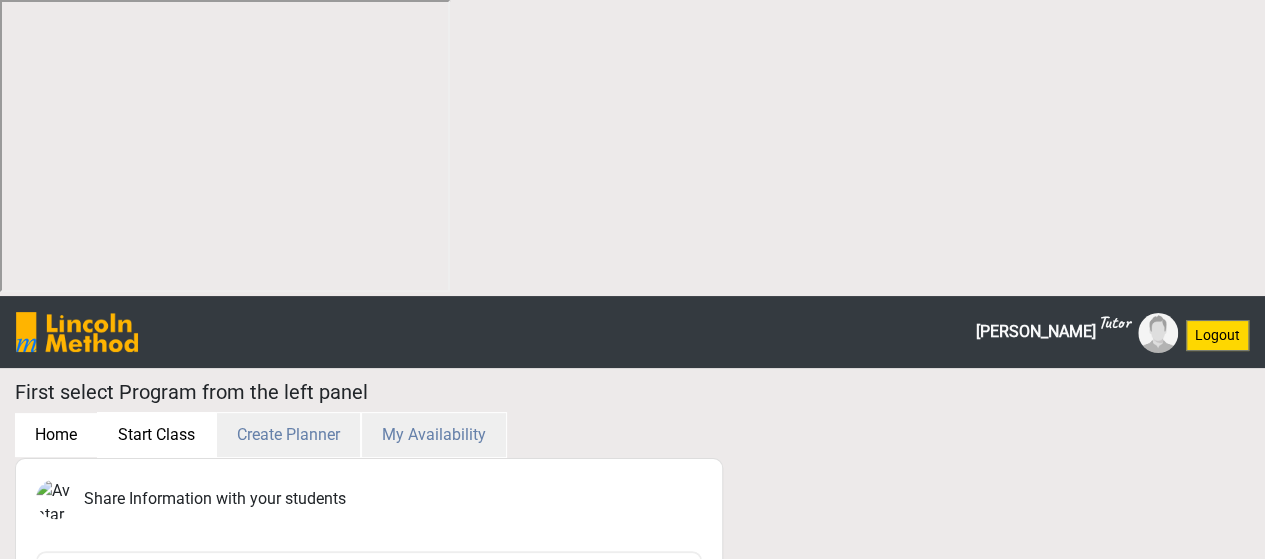click on "Start Class" at bounding box center [156, 435] 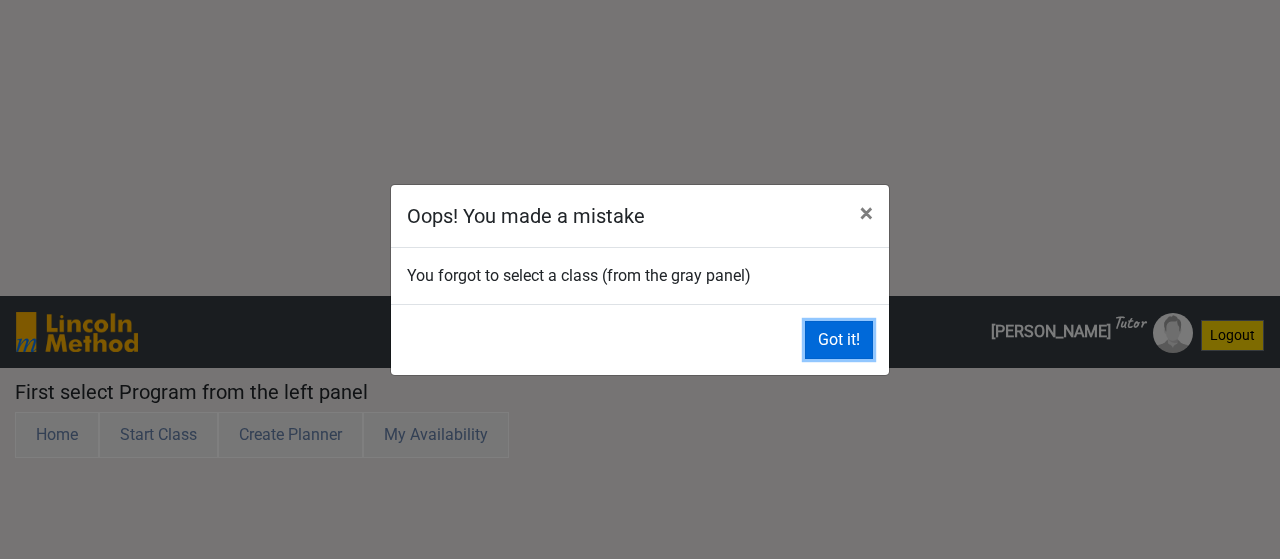click on "Got it!" at bounding box center [839, 340] 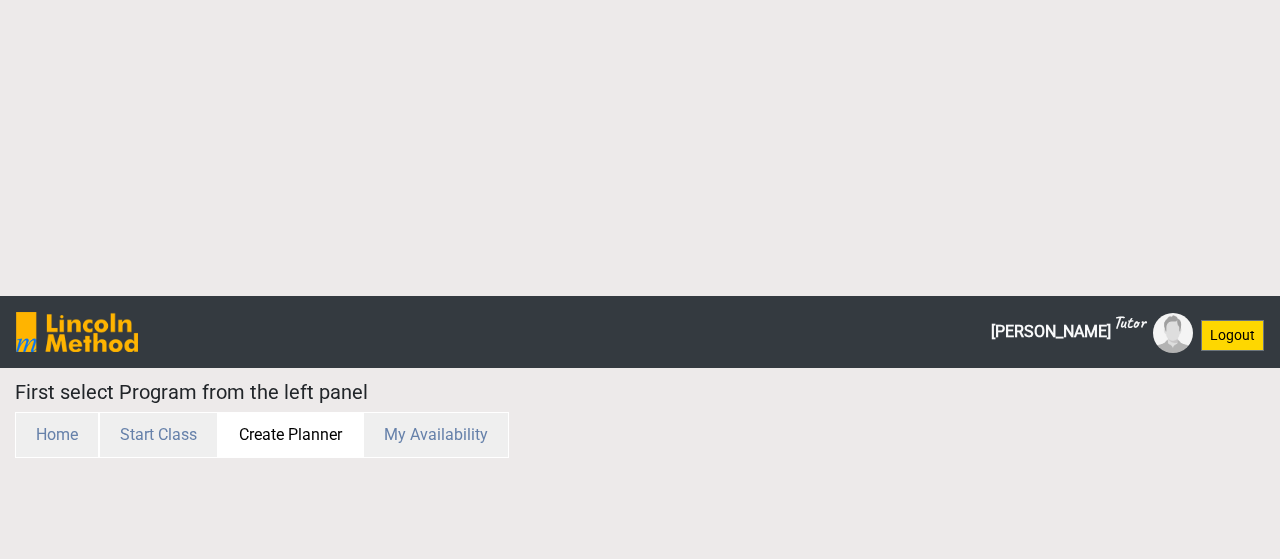 click on "Create Planner" at bounding box center [290, 435] 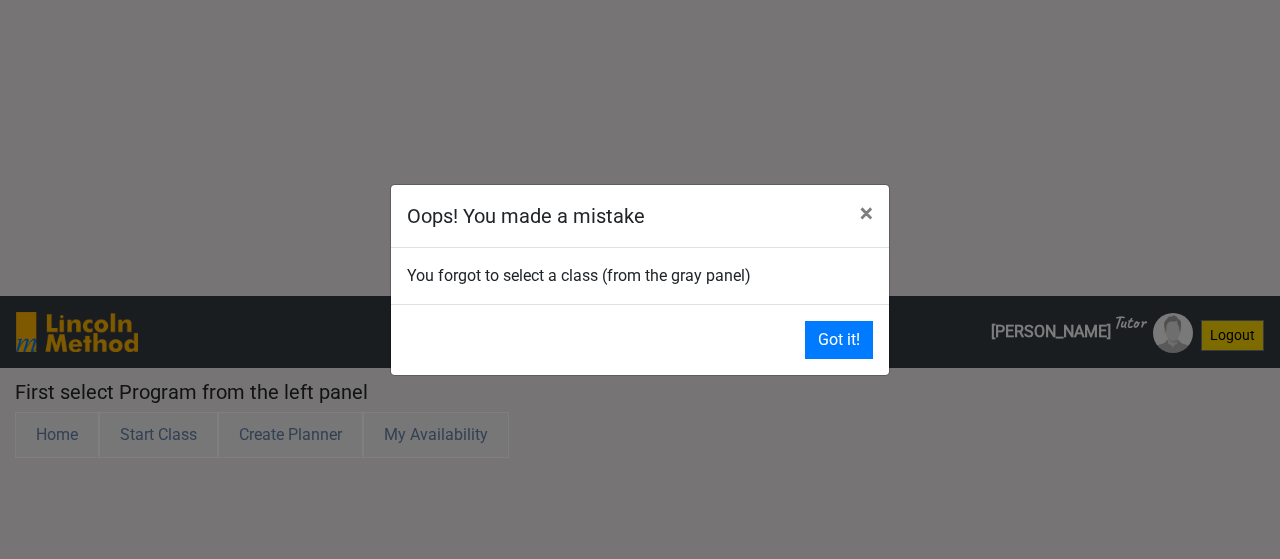 click on "Oops! You made a mistake × You forgot to select a class (from the gray panel) Got it!" at bounding box center [640, 279] 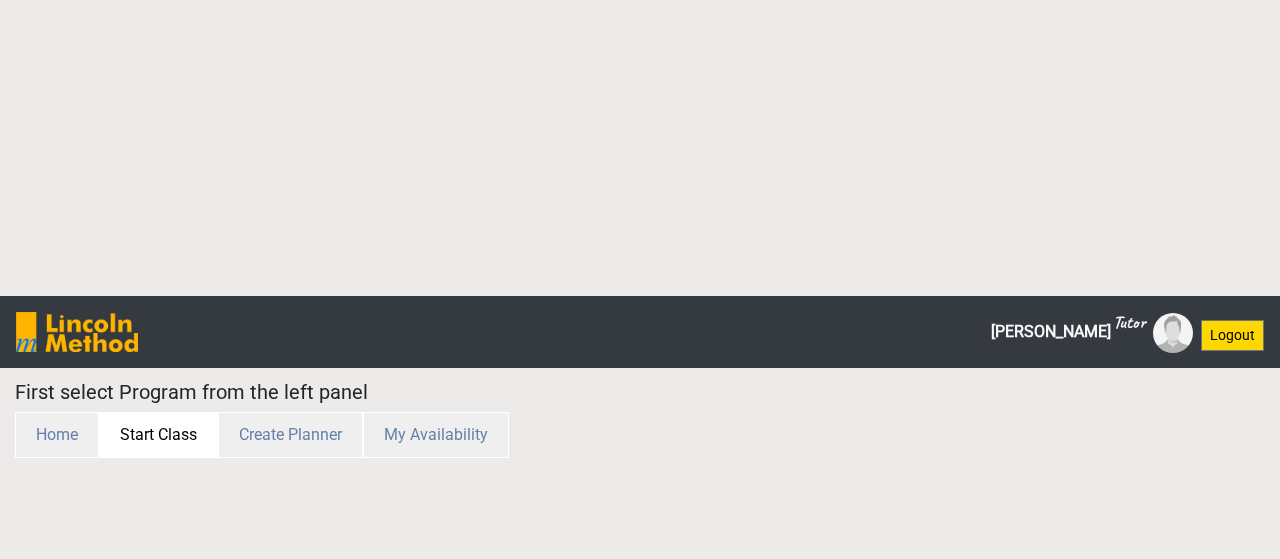 click on "Start Class" at bounding box center (158, 435) 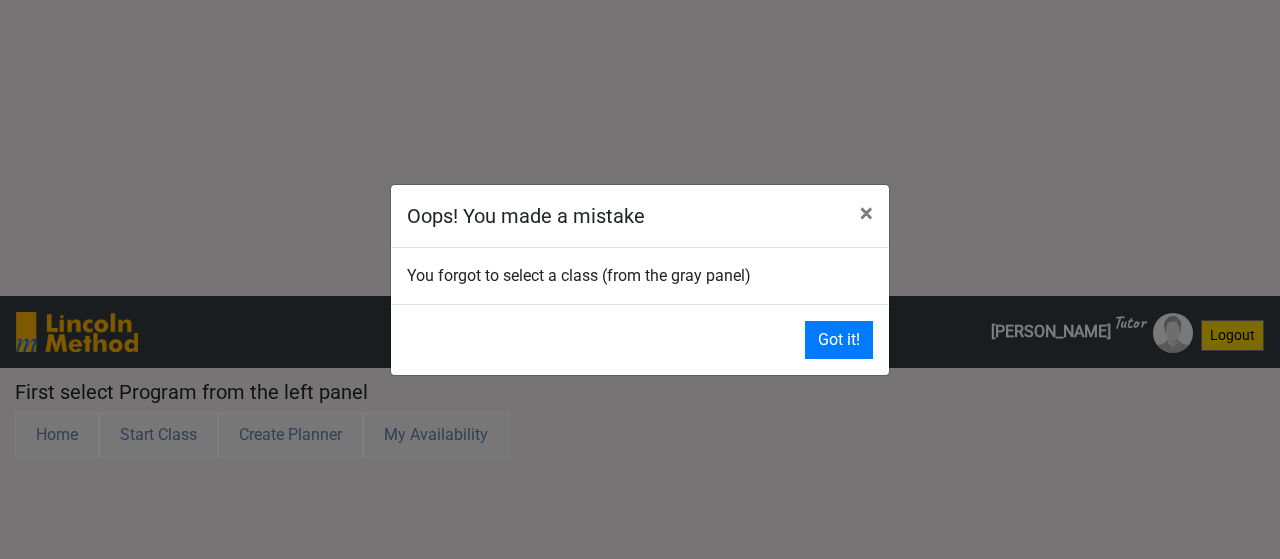 click on "Oops! You made a mistake × You forgot to select a class (from the gray panel) Got it!" at bounding box center (640, 279) 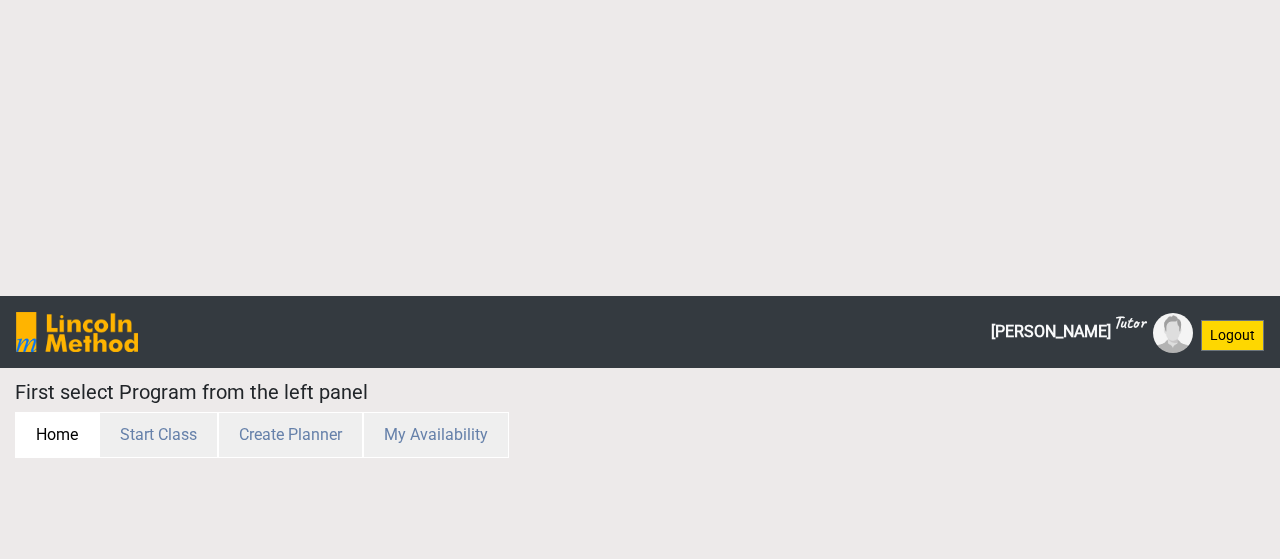 click on "Home" at bounding box center (57, 435) 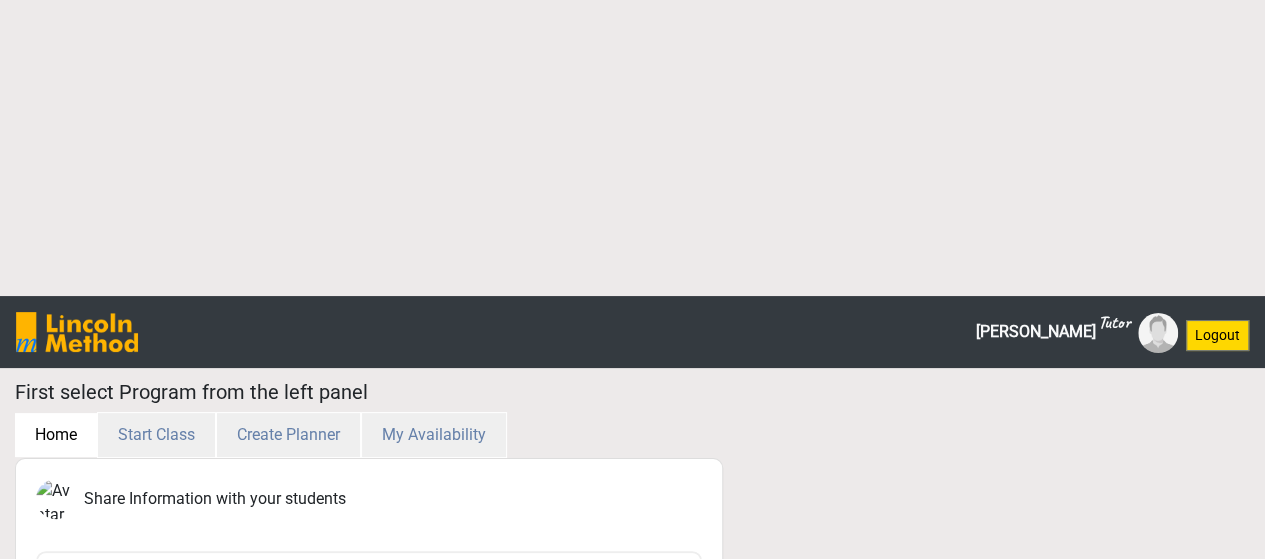 scroll, scrollTop: 0, scrollLeft: 0, axis: both 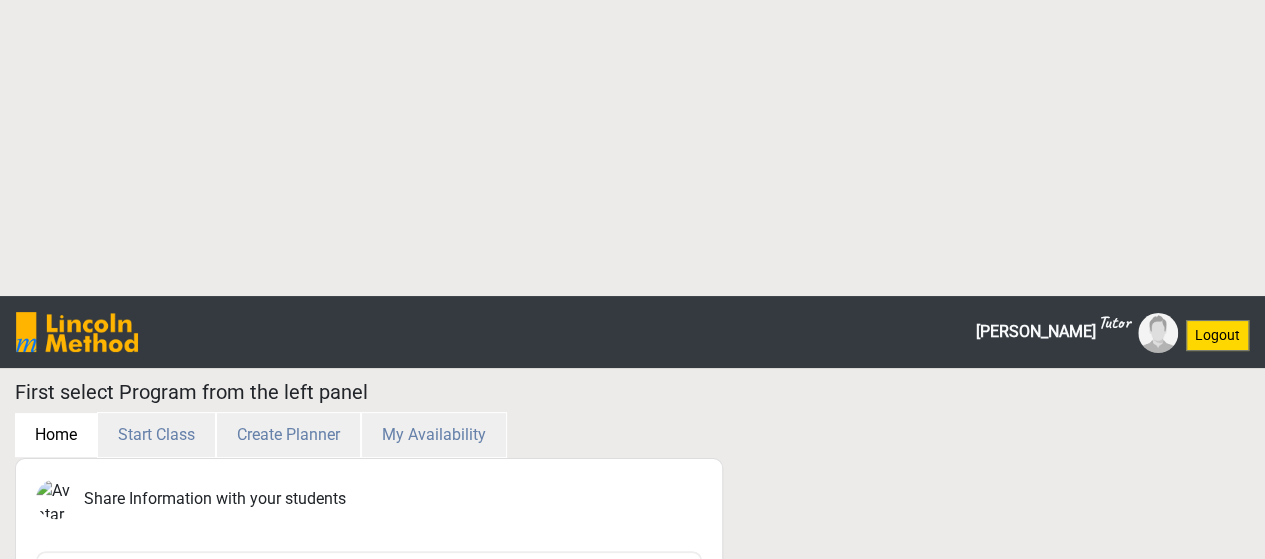click on "Share Information with your students" at bounding box center (369, 499) 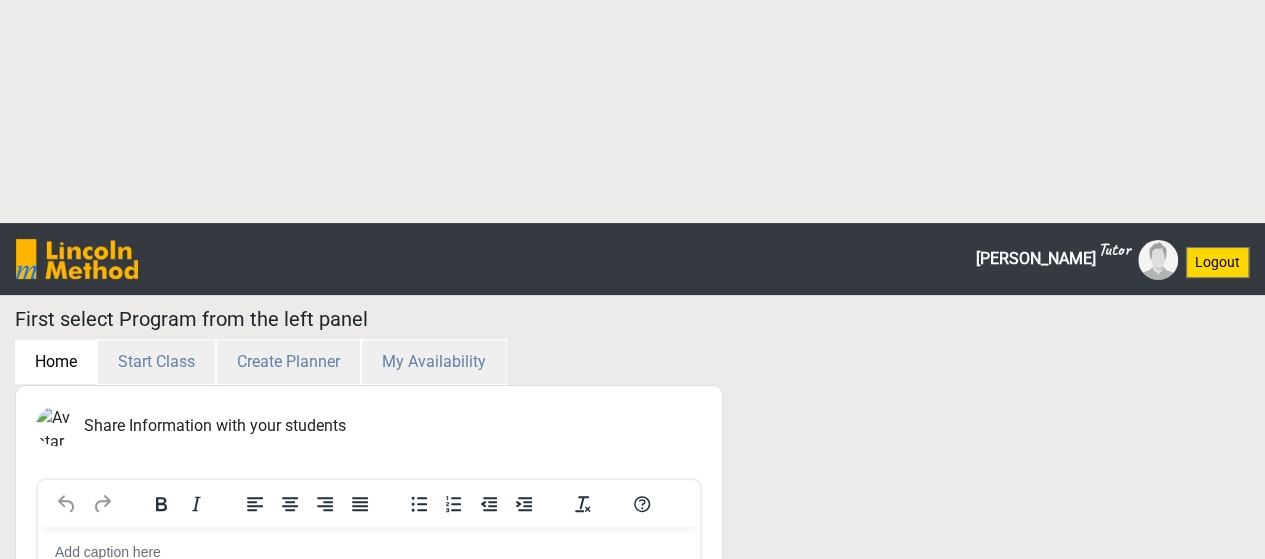 scroll, scrollTop: 116, scrollLeft: 0, axis: vertical 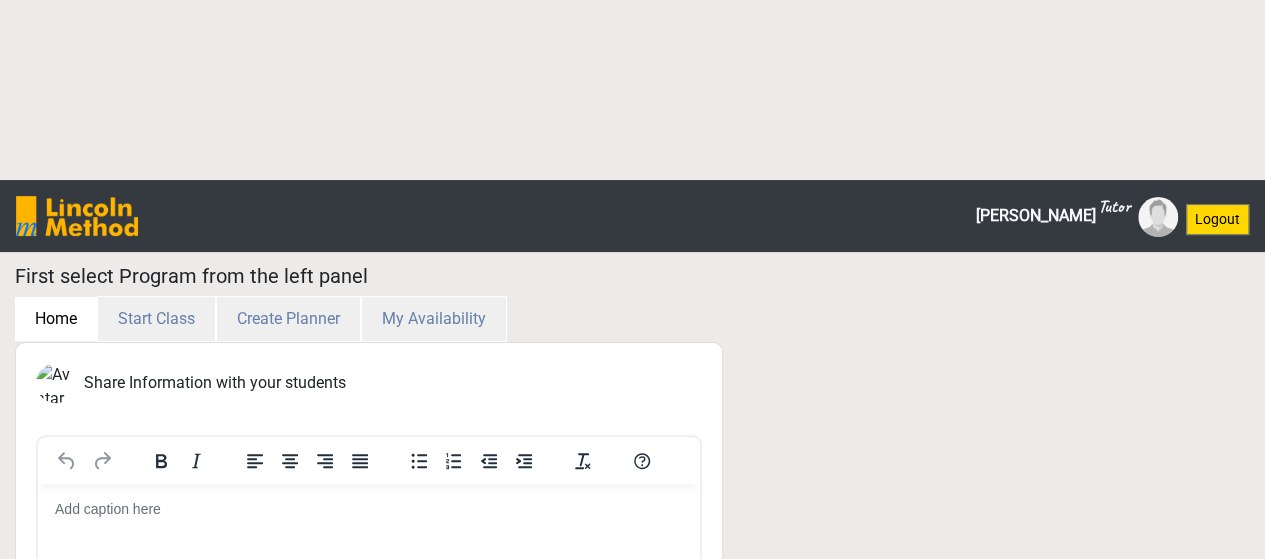 click on "Select..." at bounding box center [176, 759] 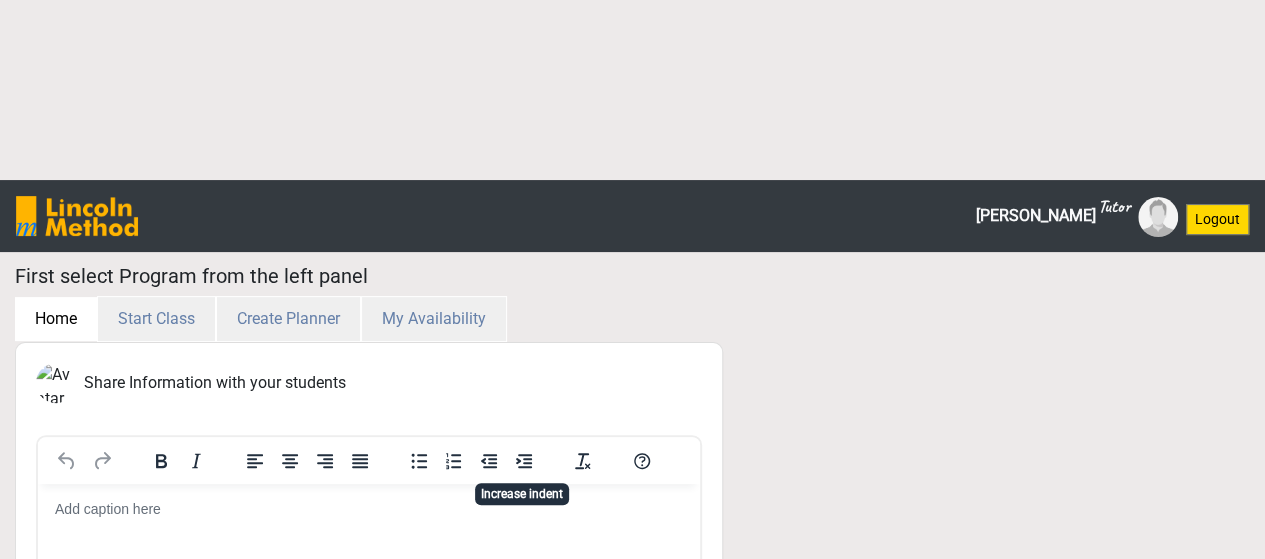 scroll, scrollTop: 0, scrollLeft: 0, axis: both 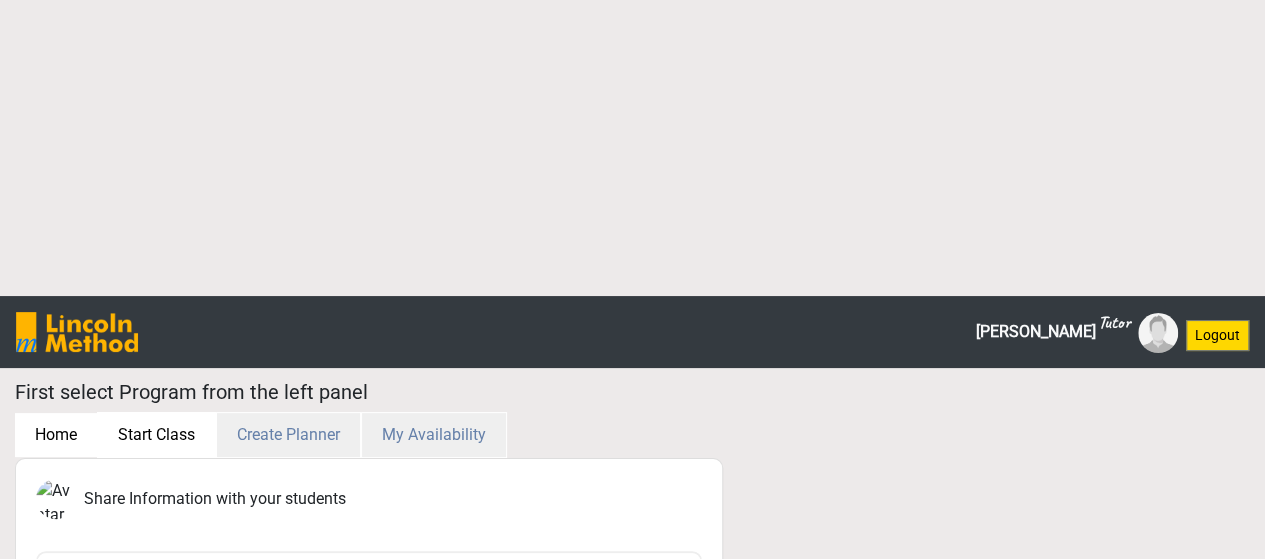 click on "Start Class" at bounding box center (156, 435) 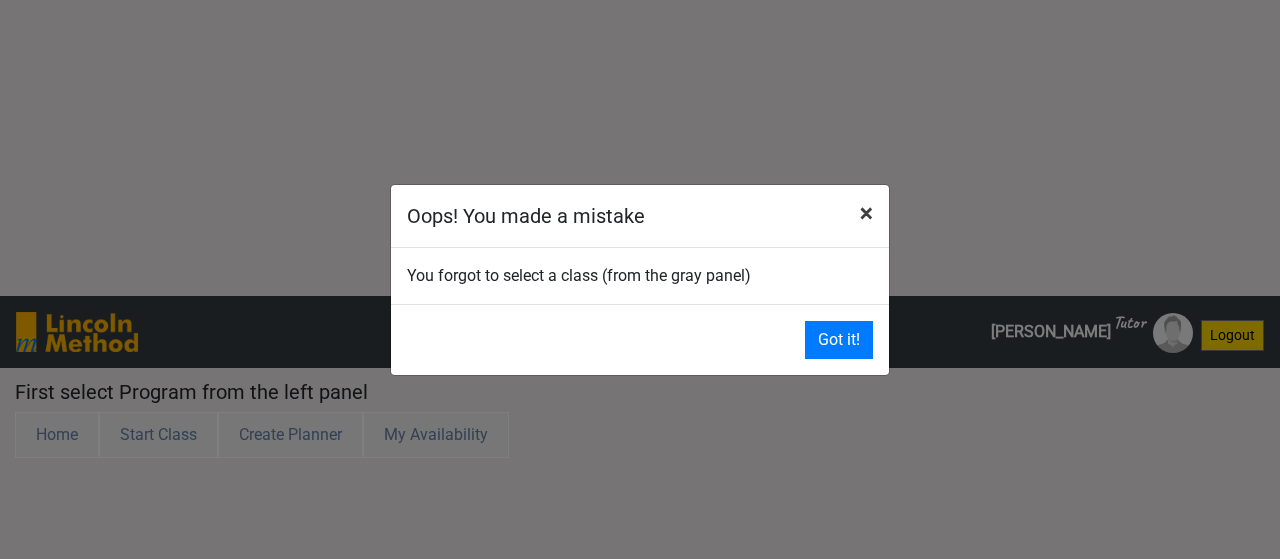 click on "×" at bounding box center [866, 213] 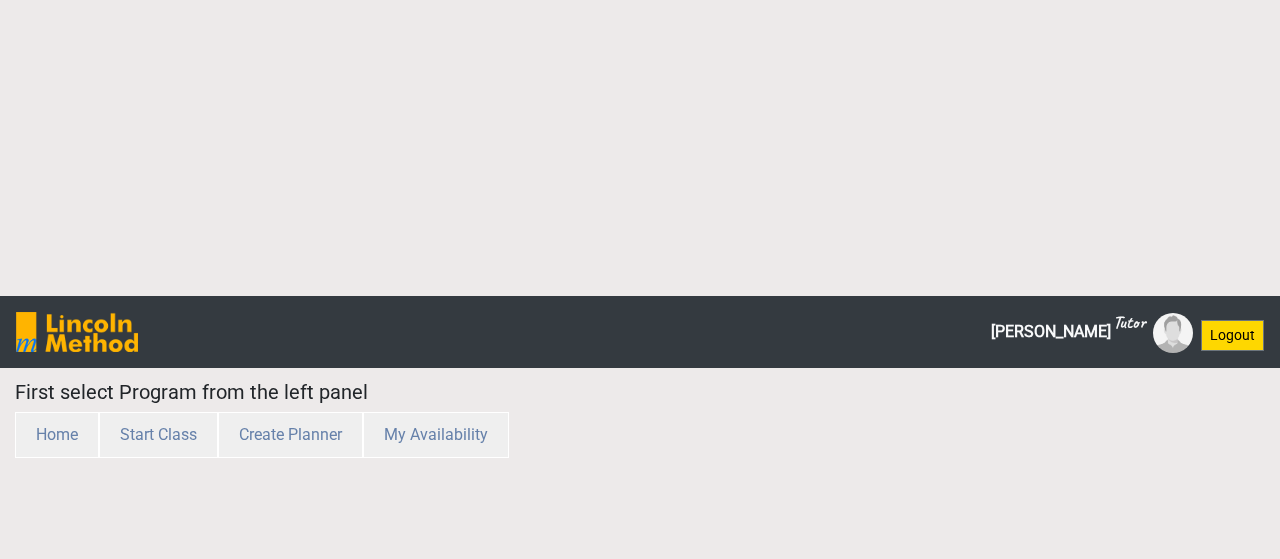 click on "[PERSON_NAME]" at bounding box center [1068, 332] 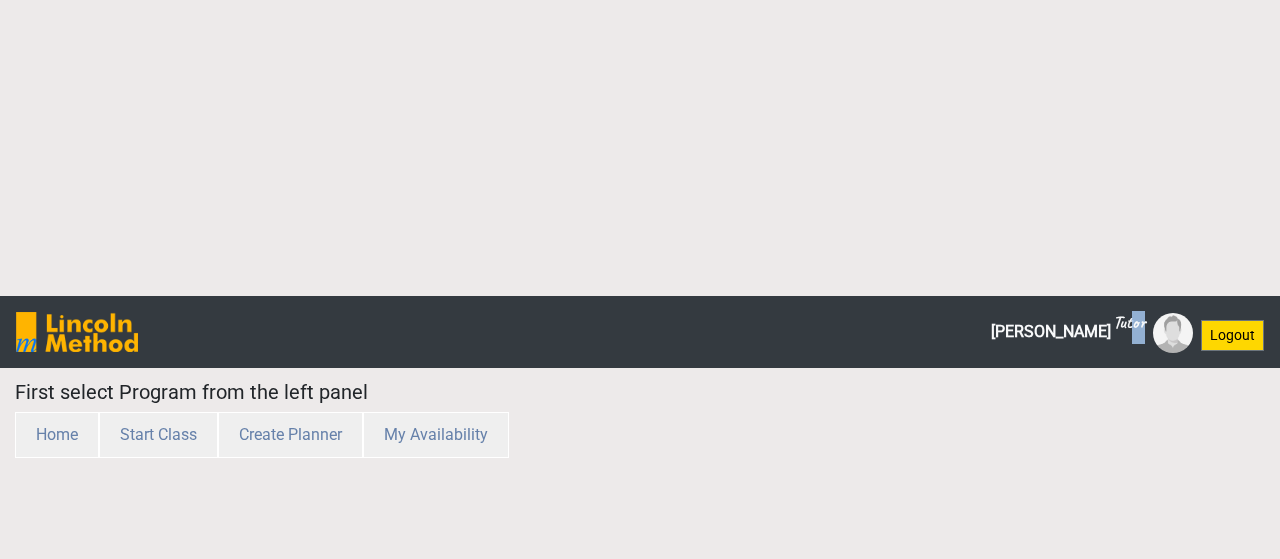 drag, startPoint x: 1135, startPoint y: 29, endPoint x: 1154, endPoint y: 43, distance: 23.600847 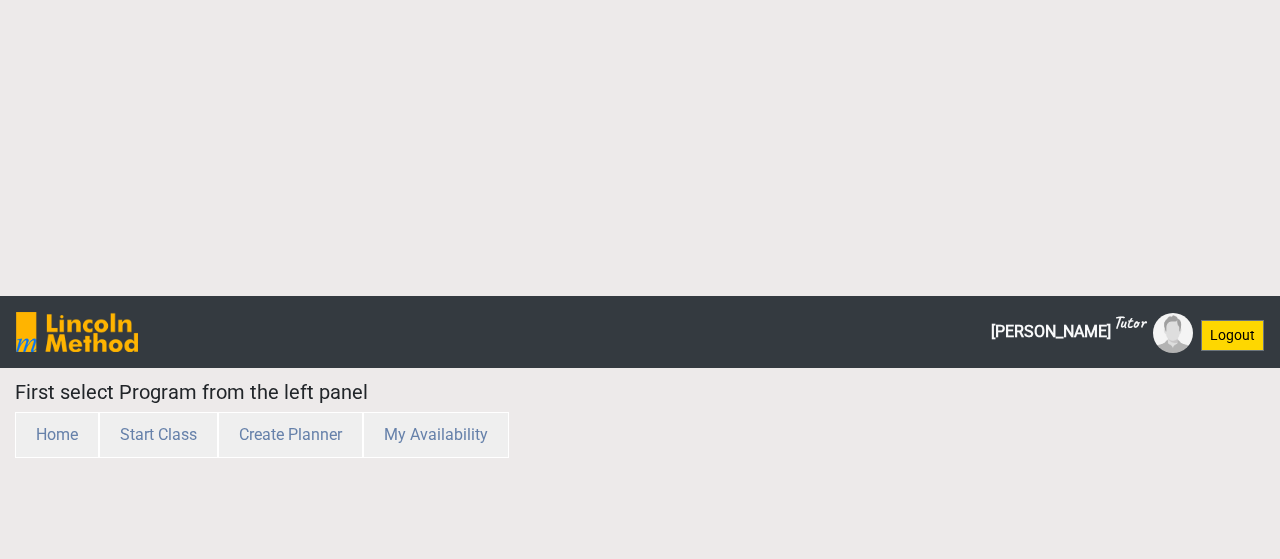click on "[PERSON_NAME]" at bounding box center (1068, 332) 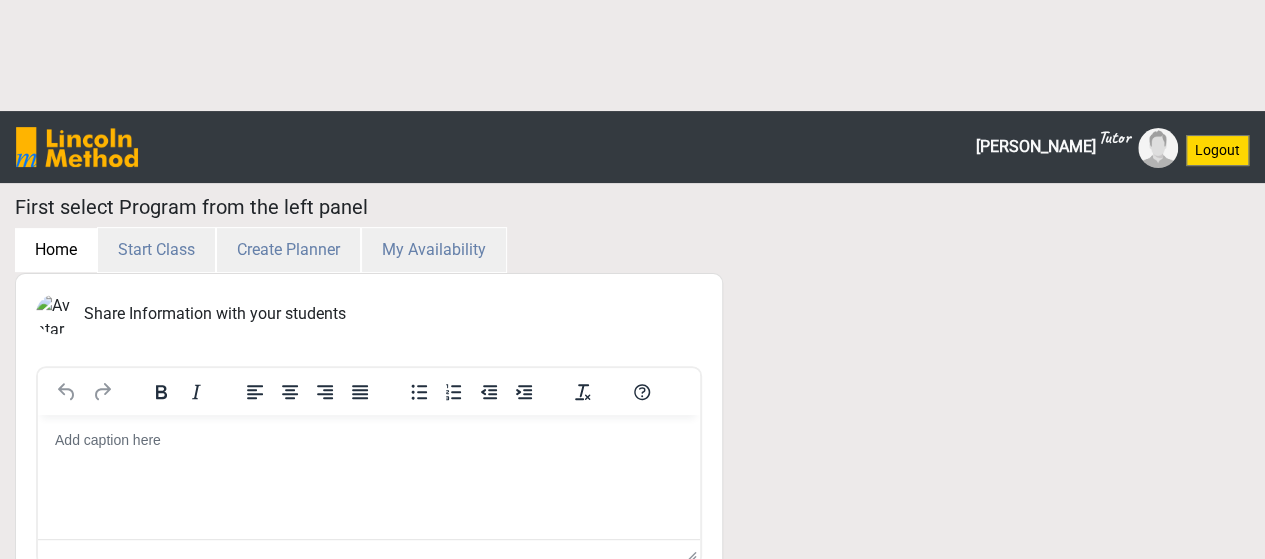 scroll, scrollTop: 228, scrollLeft: 0, axis: vertical 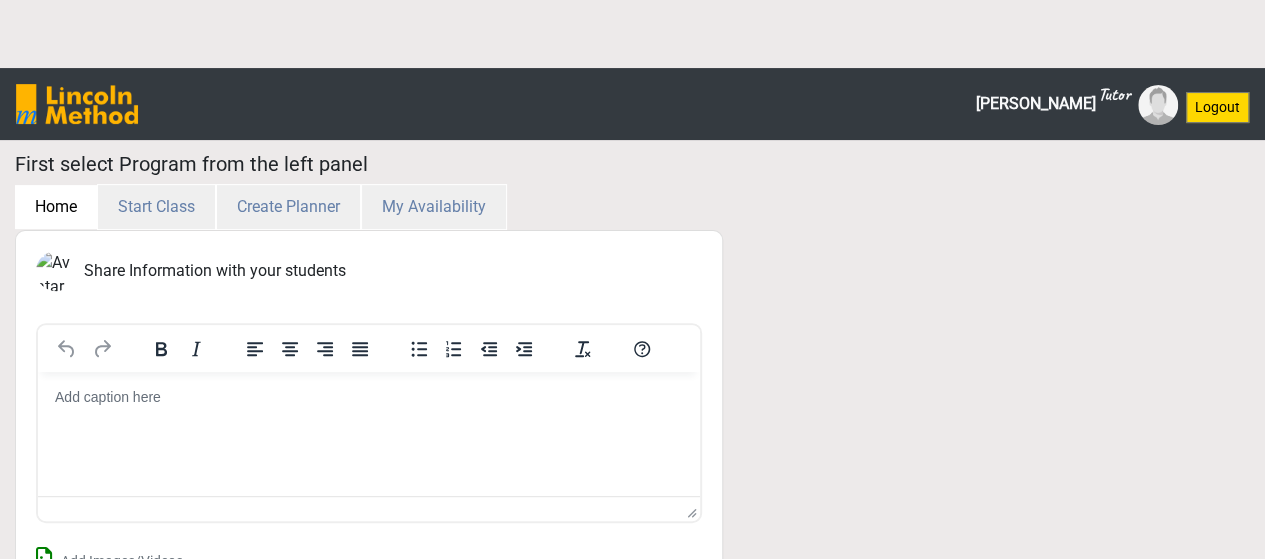 click on "Load More" at bounding box center (368, 784) 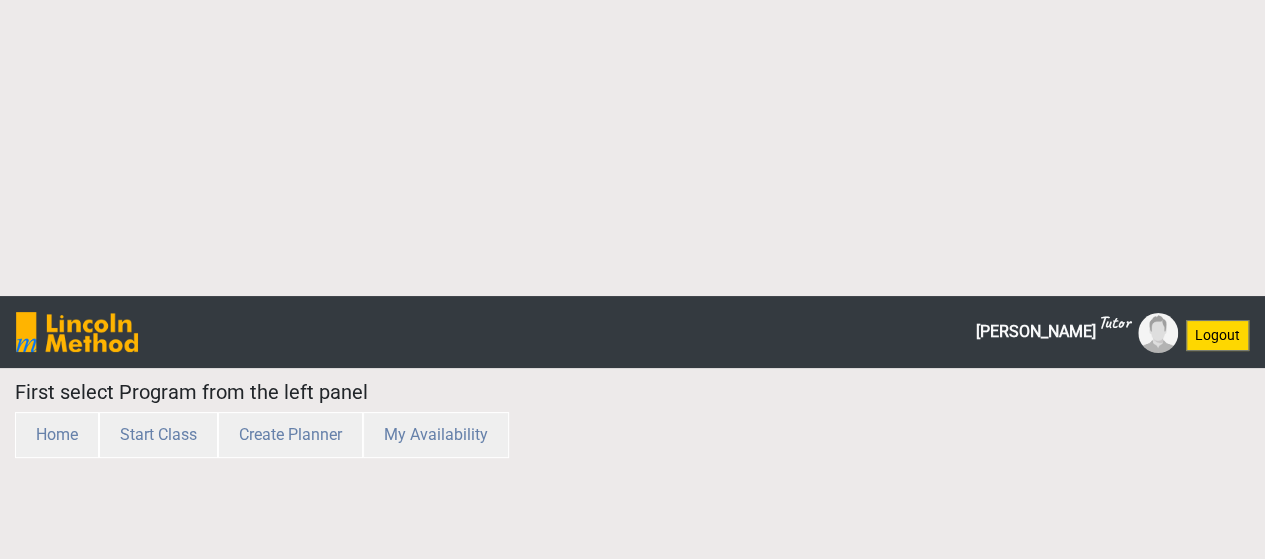 scroll, scrollTop: 0, scrollLeft: 0, axis: both 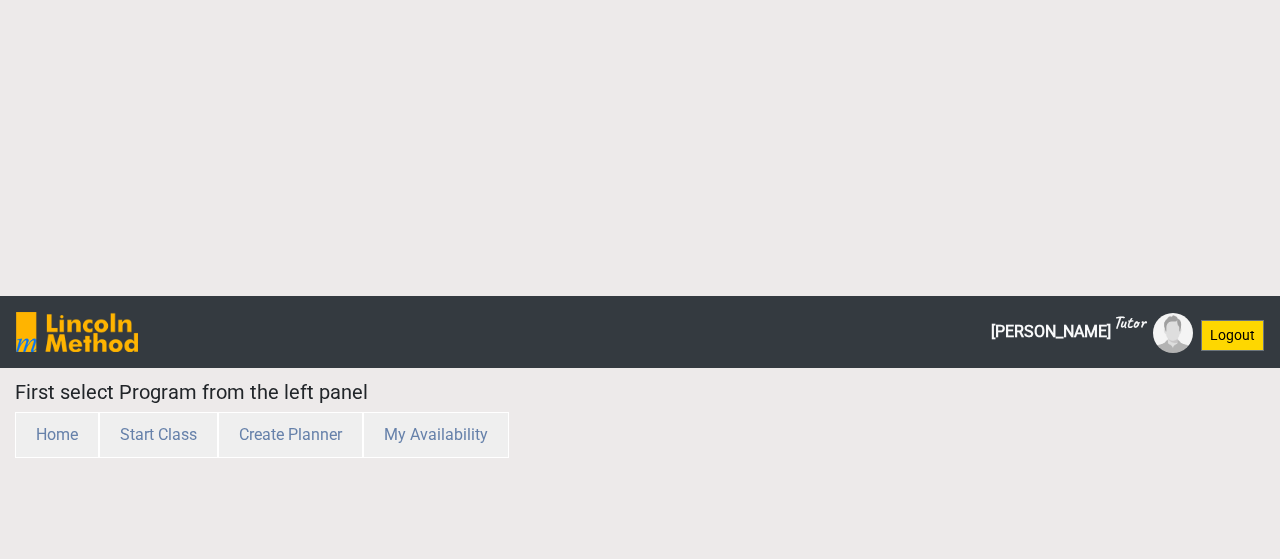 click at bounding box center [77, 332] 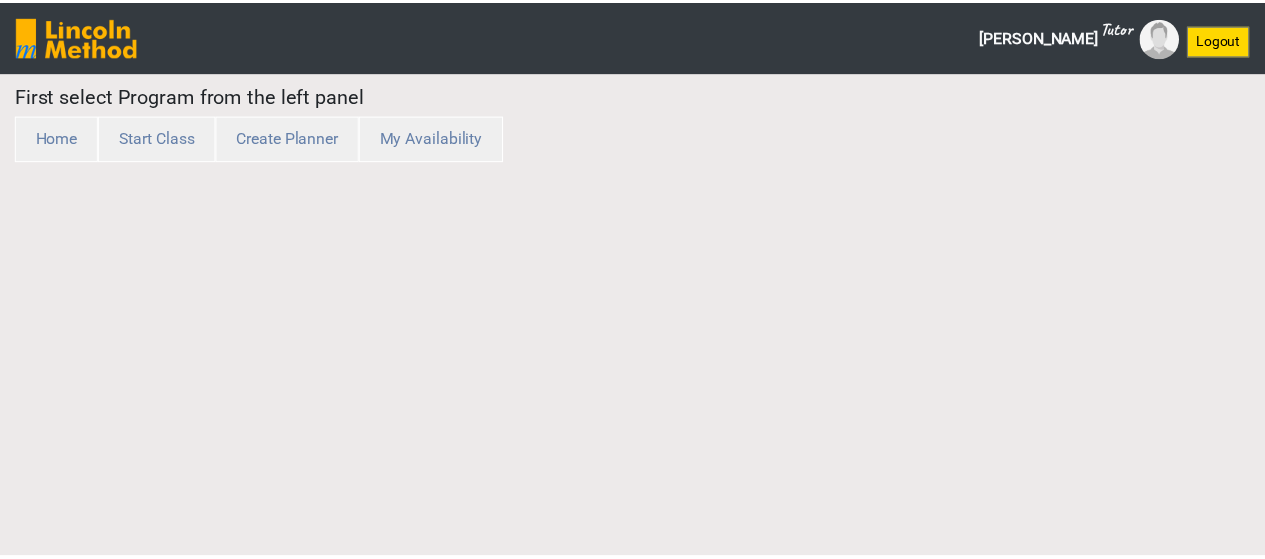 scroll, scrollTop: 0, scrollLeft: 0, axis: both 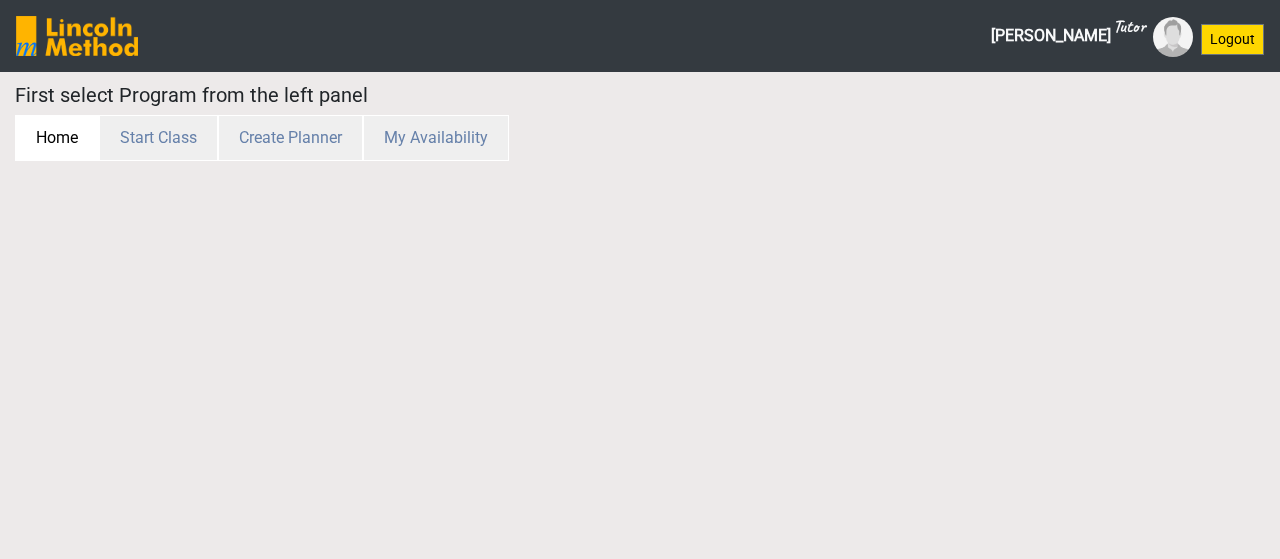 click on "Home" at bounding box center [57, 138] 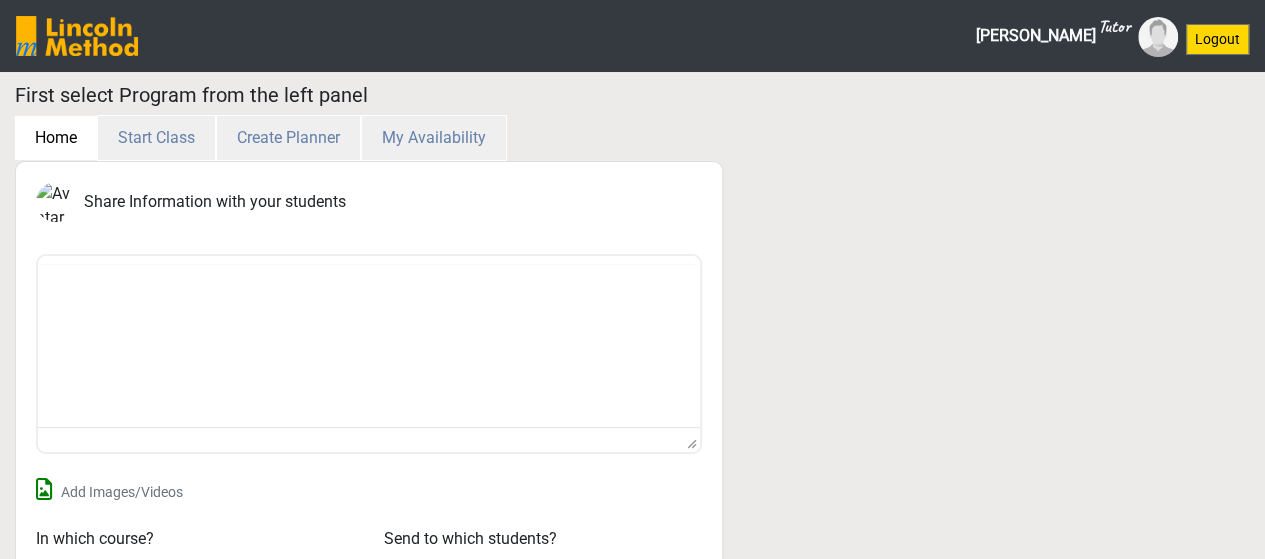 click on "Build with  Add Images/Videos" at bounding box center (369, 382) 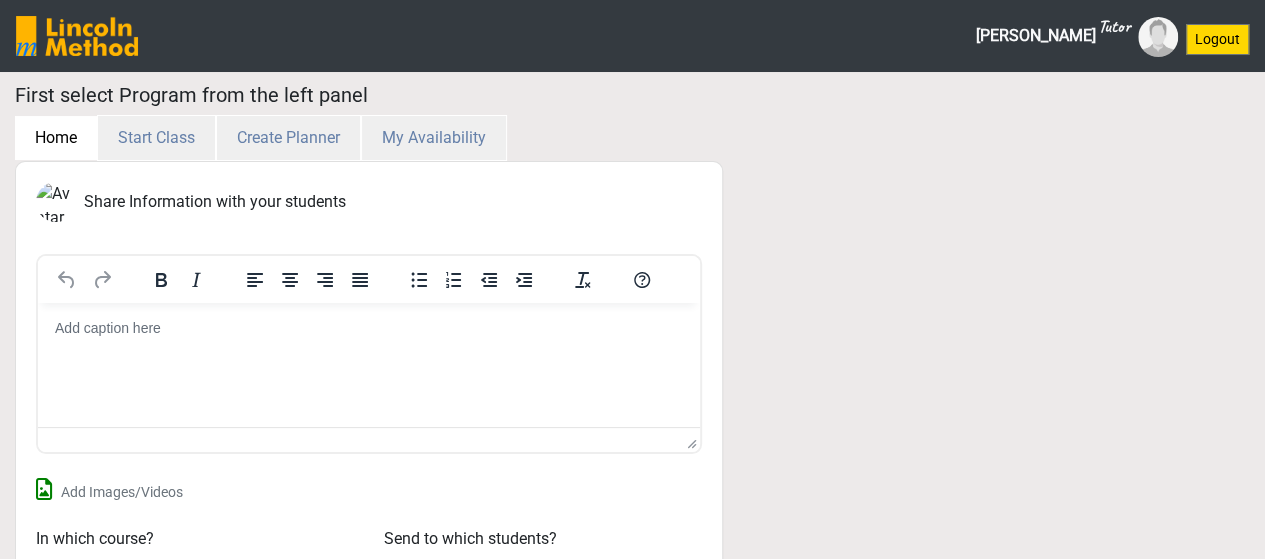 scroll, scrollTop: 0, scrollLeft: 0, axis: both 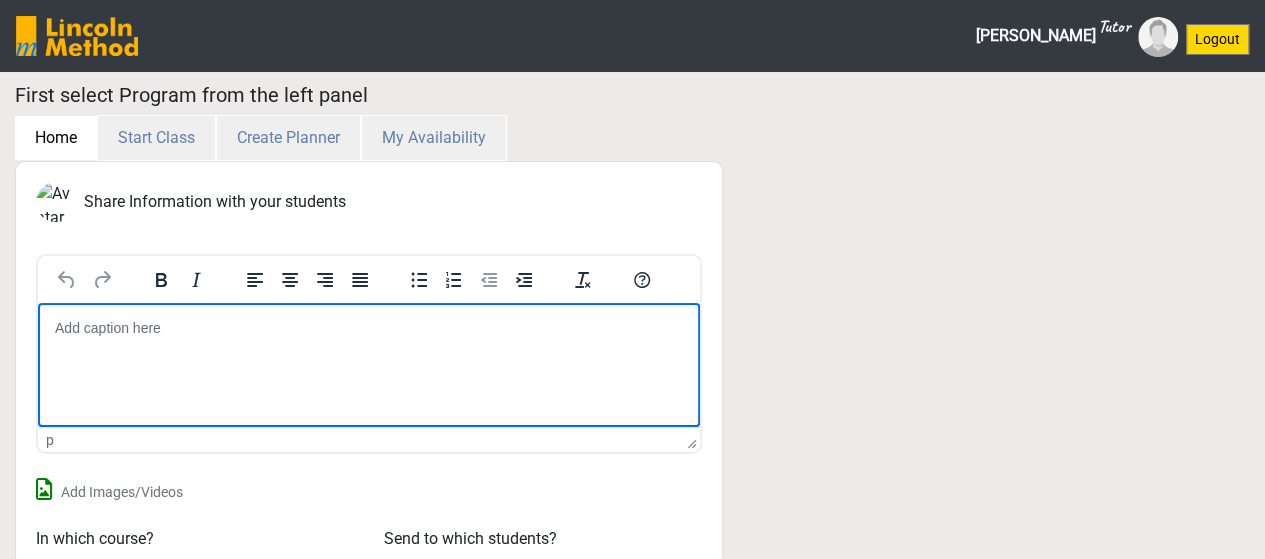 click at bounding box center (369, 329) 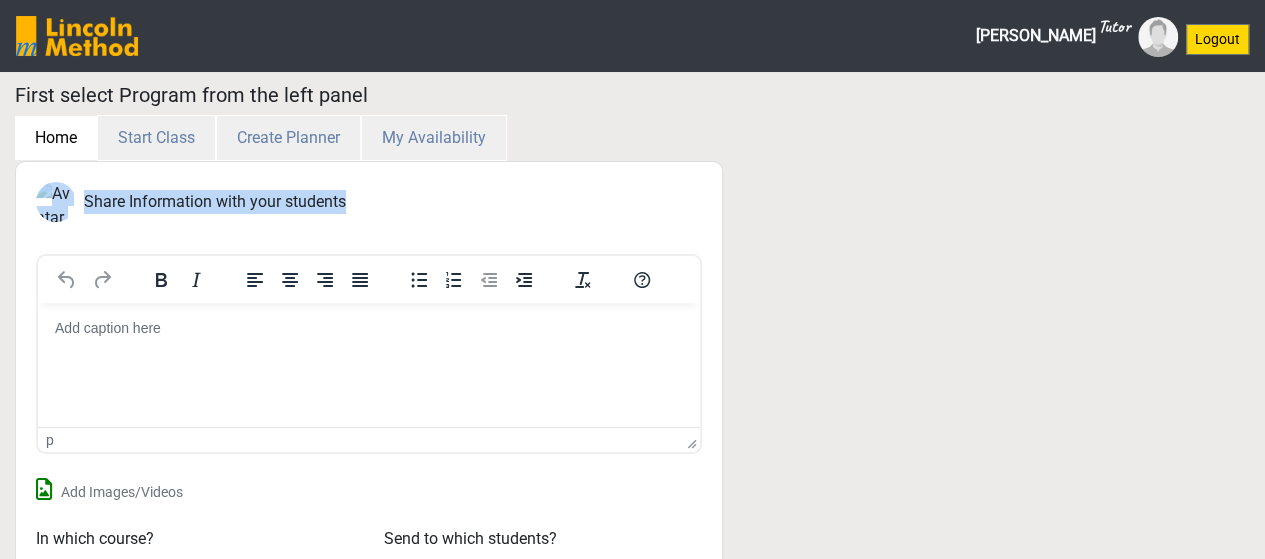 drag, startPoint x: 327, startPoint y: 199, endPoint x: 54, endPoint y: 190, distance: 273.14832 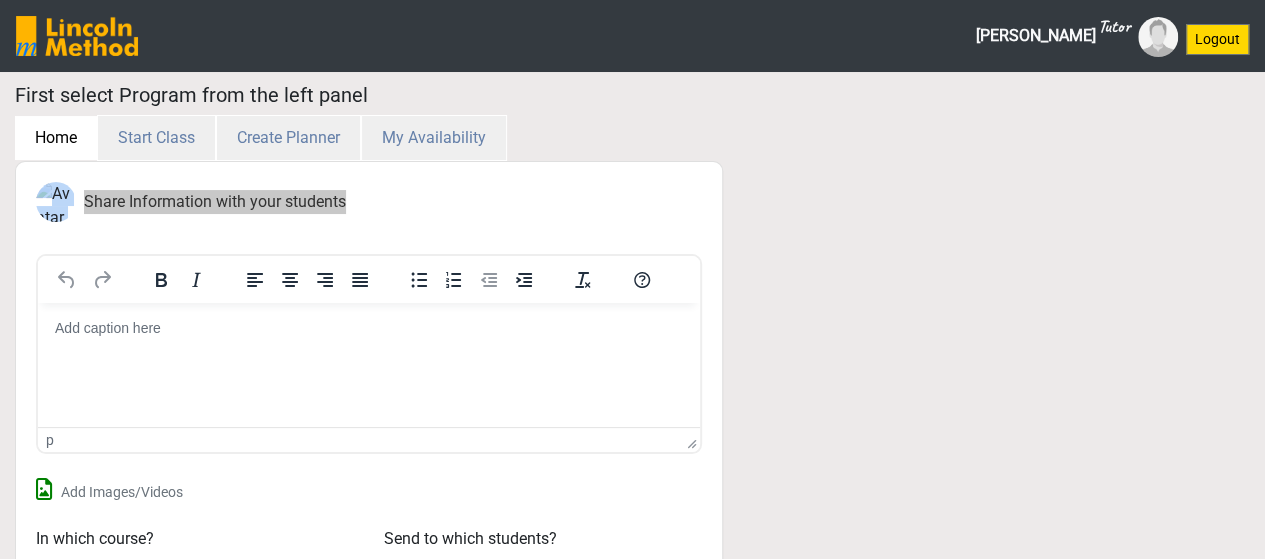 click on "Enable Ginger Cannot connect to Ginger  Check your internet connection  or reload the browser Disable Ginger ? How to use Ginger Rephrase Rephrase with Ginger (Ctrl+Alt+E) Edit in Ginger Ginger is checking your text for mistakes... Disable Ginger in this text field Disable Ginger on this website ×" at bounding box center [369, 329] 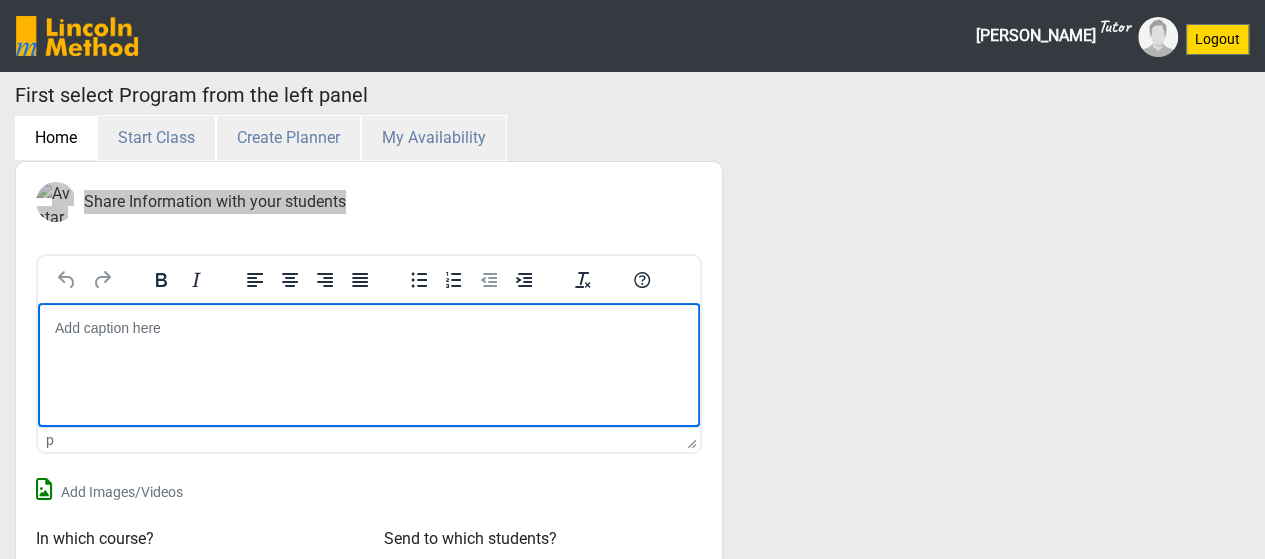 drag, startPoint x: 203, startPoint y: 340, endPoint x: 152, endPoint y: 340, distance: 51 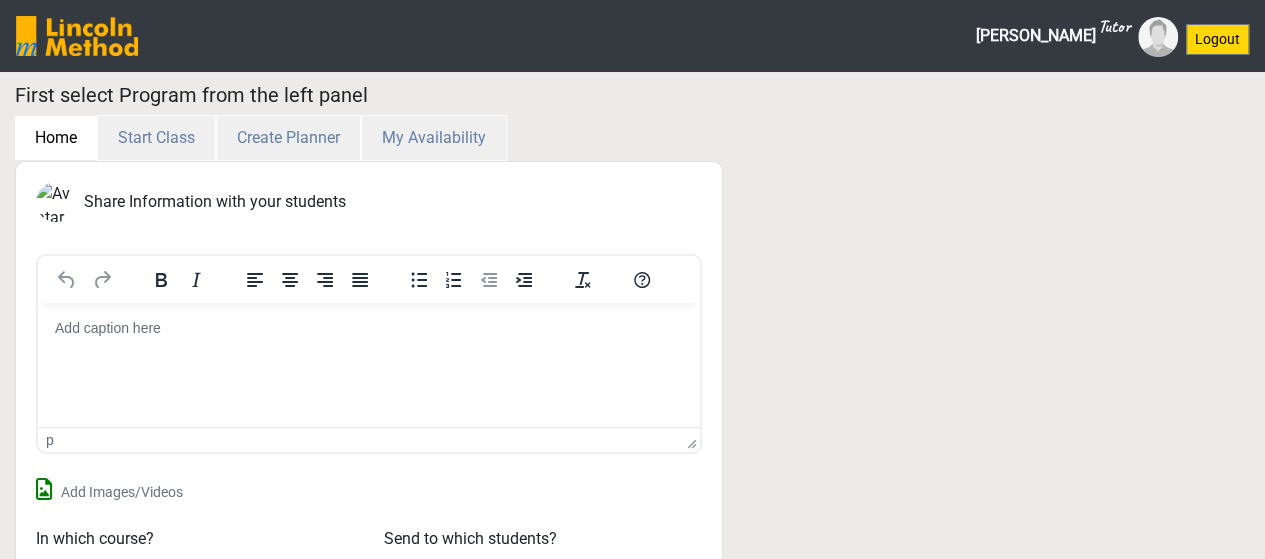 drag, startPoint x: 114, startPoint y: 37, endPoint x: 124, endPoint y: 237, distance: 200.24985 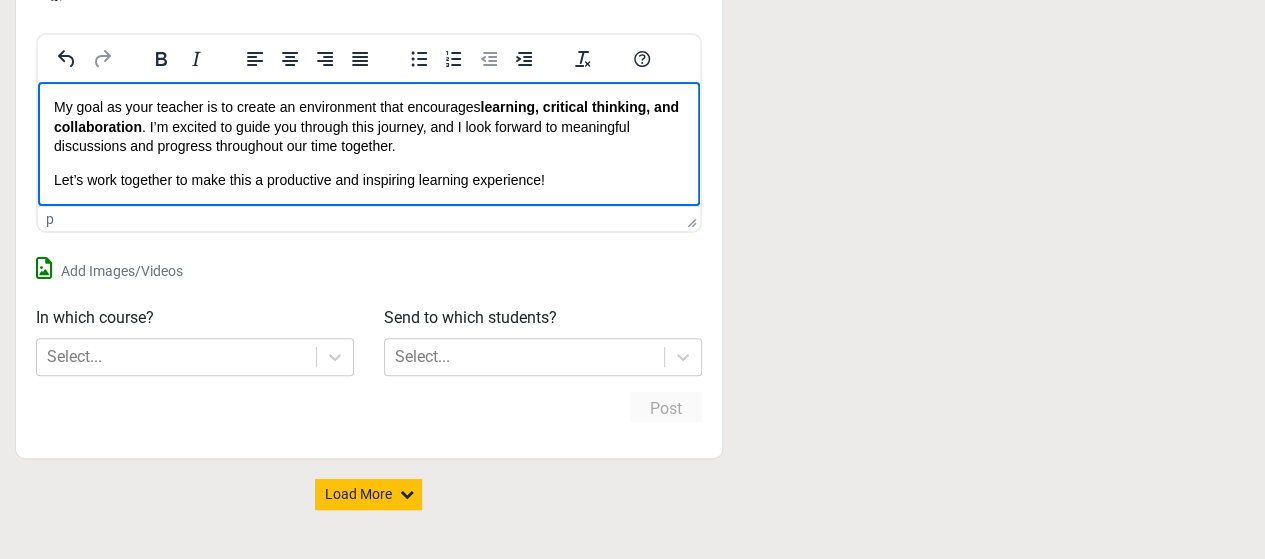 scroll, scrollTop: 212, scrollLeft: 0, axis: vertical 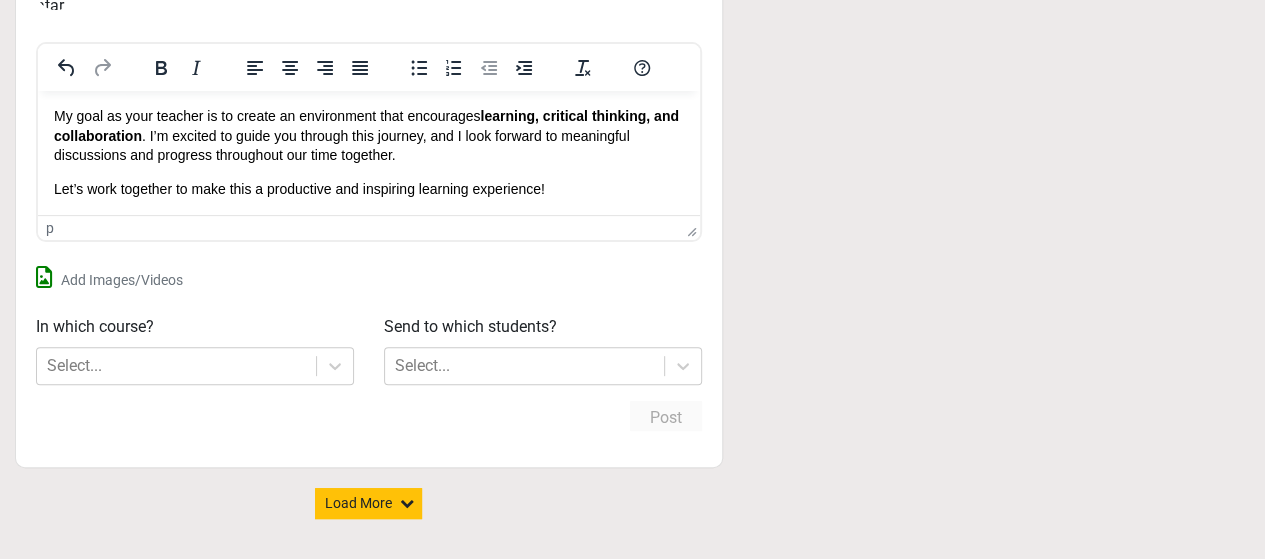 click on "Add Images/Videos" at bounding box center [122, 280] 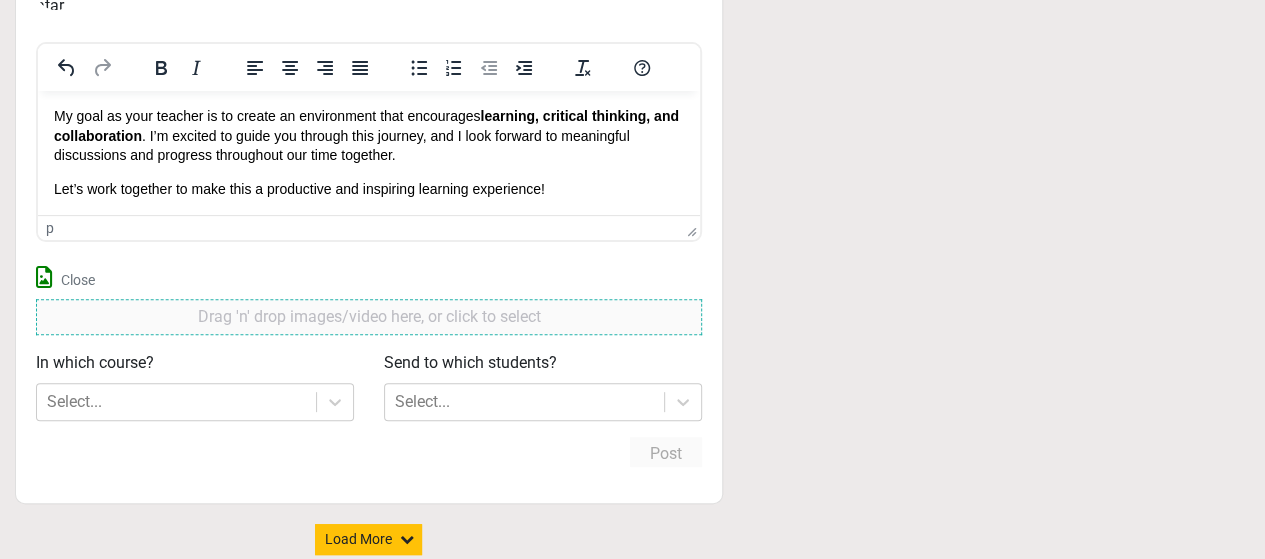 click on "Drag 'n' drop images/video here, or click to select" at bounding box center (369, 317) 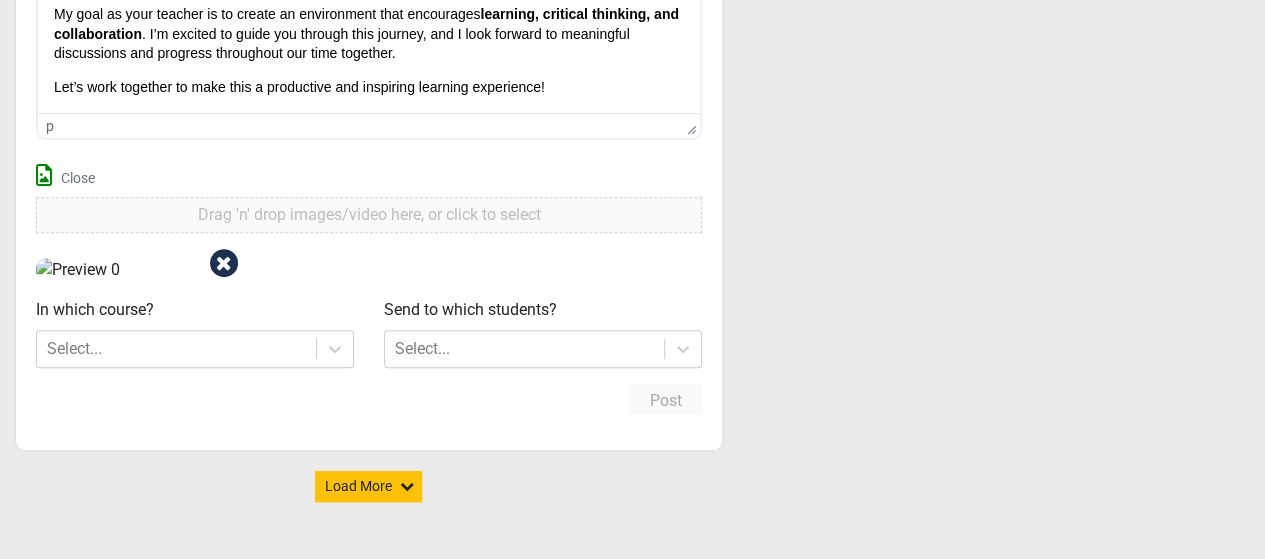 scroll, scrollTop: 368, scrollLeft: 0, axis: vertical 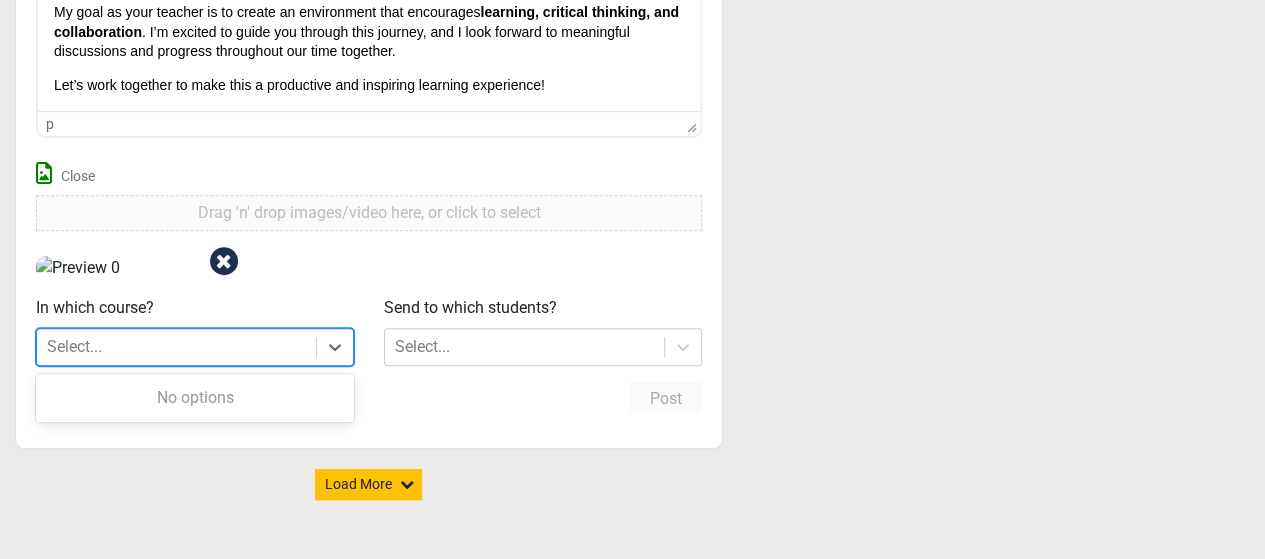 click on "Select..." at bounding box center [176, 347] 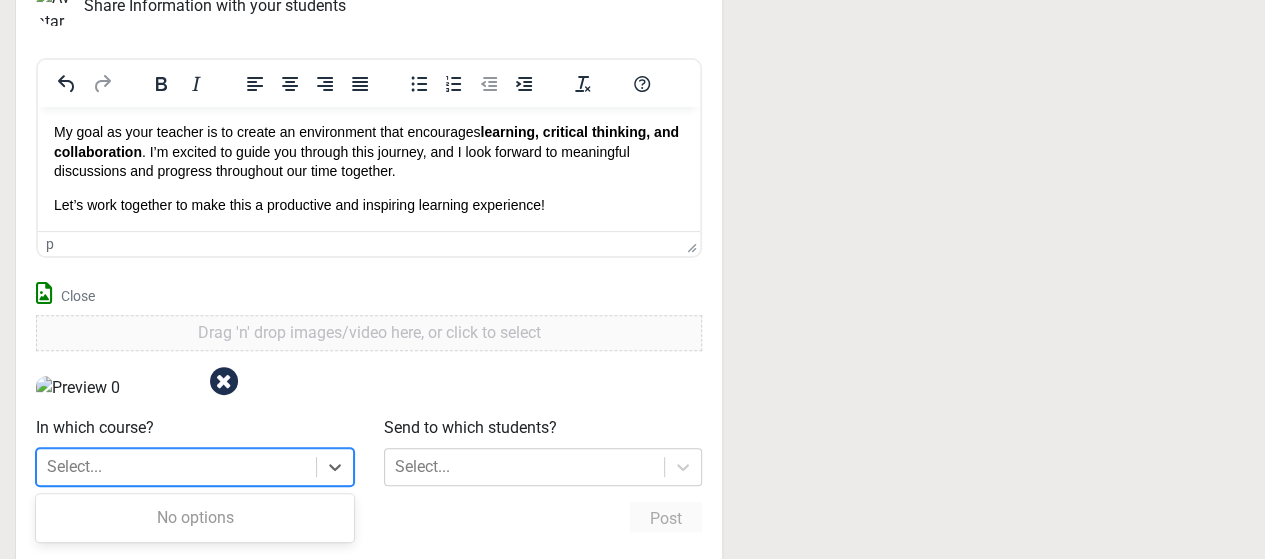 scroll, scrollTop: 0, scrollLeft: 0, axis: both 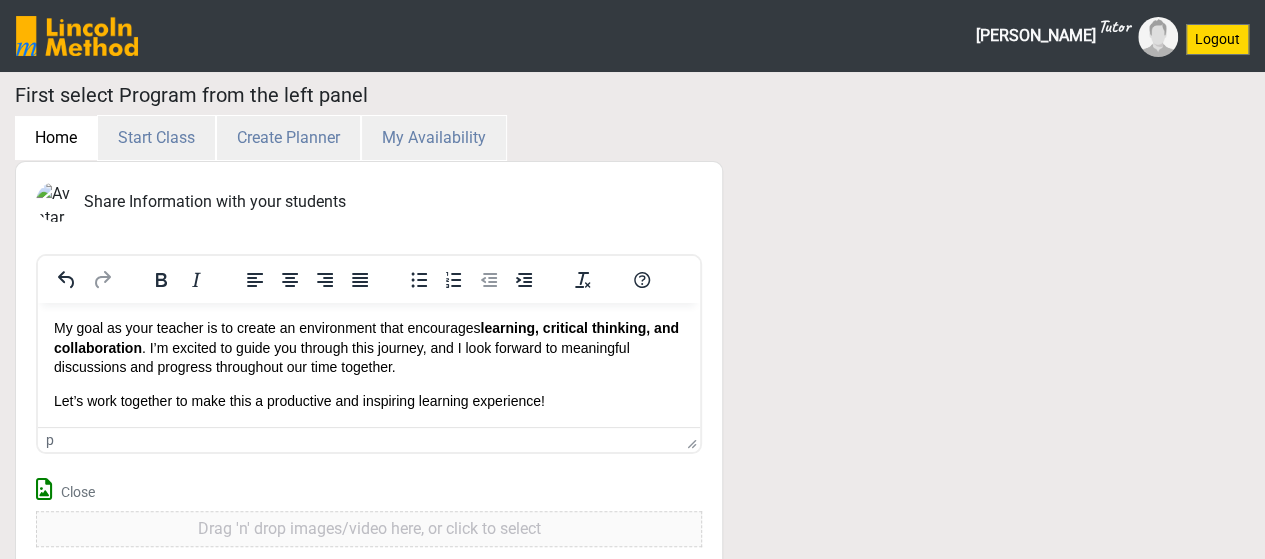 click on "Share Information with your students" at bounding box center [215, 202] 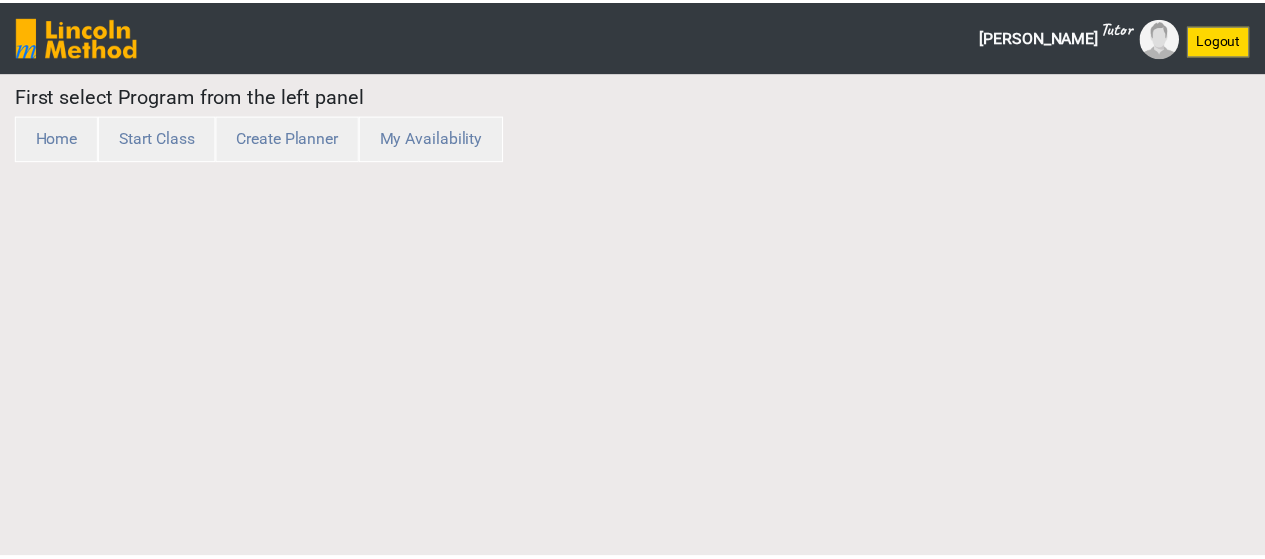 scroll, scrollTop: 0, scrollLeft: 0, axis: both 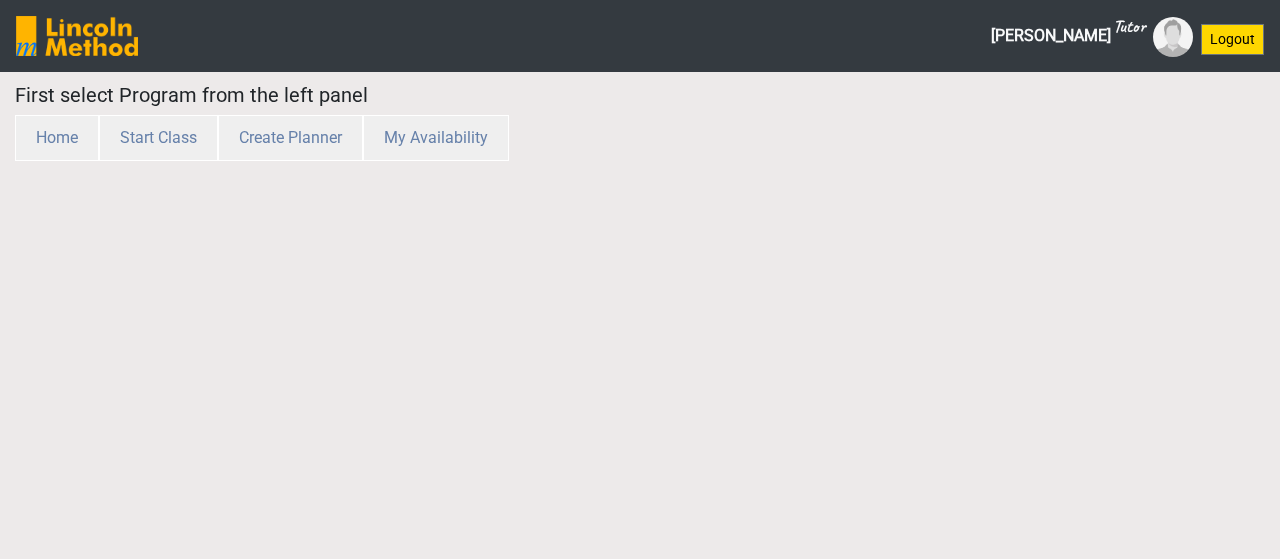 click on "[PERSON_NAME]" at bounding box center (1088, 36) 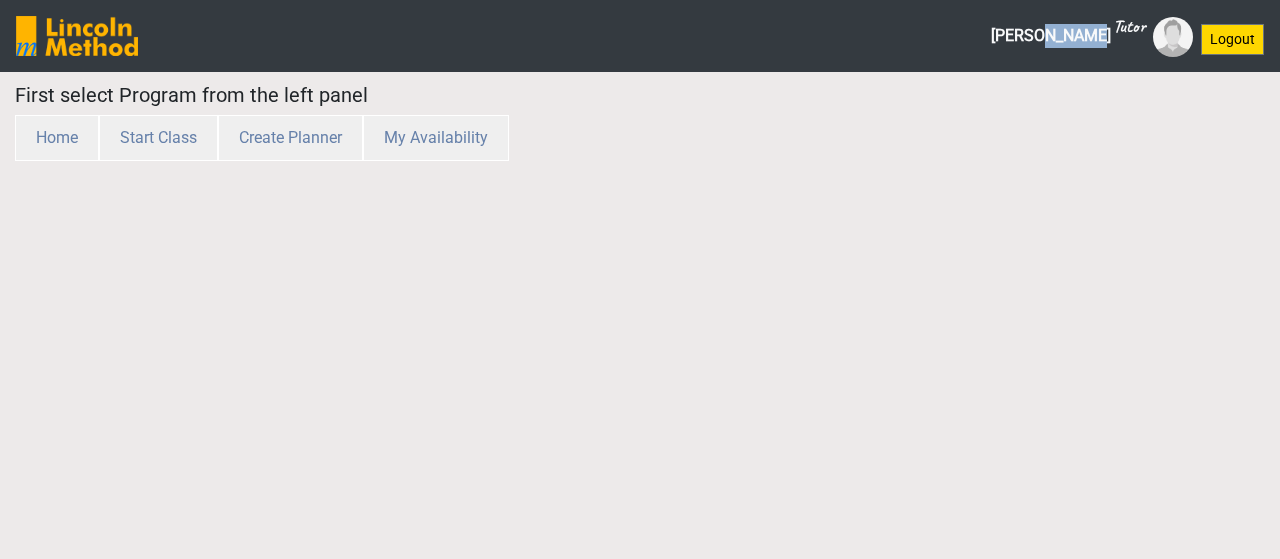 click on "[PERSON_NAME]" at bounding box center [1068, 36] 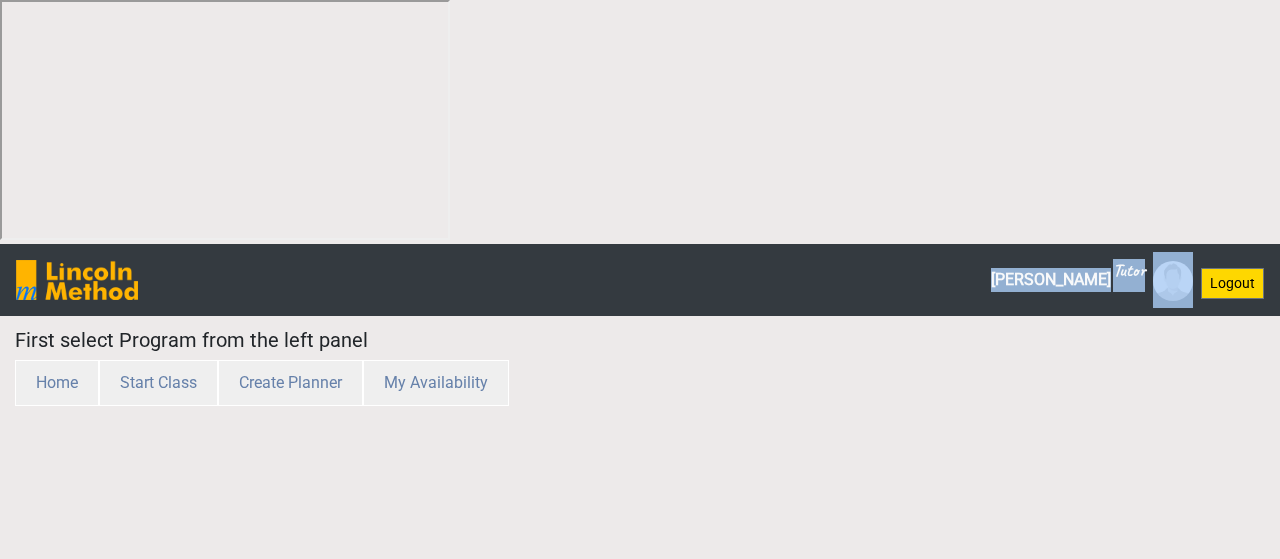 click on "Tutor" at bounding box center [1129, 270] 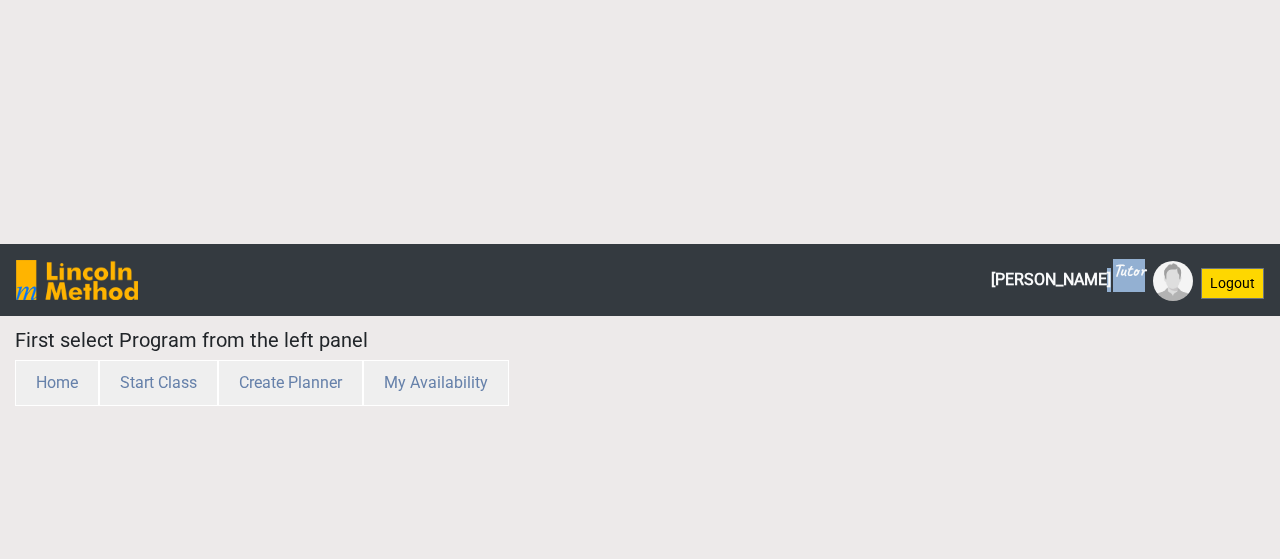 click on "Tutor" at bounding box center (1129, 270) 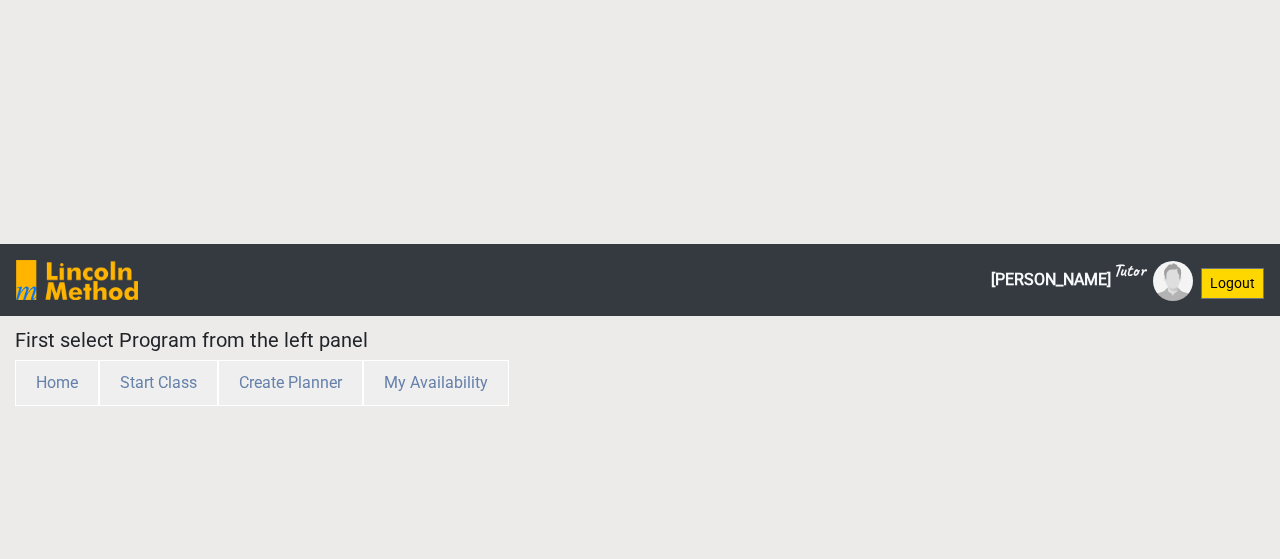 click at bounding box center (1173, 281) 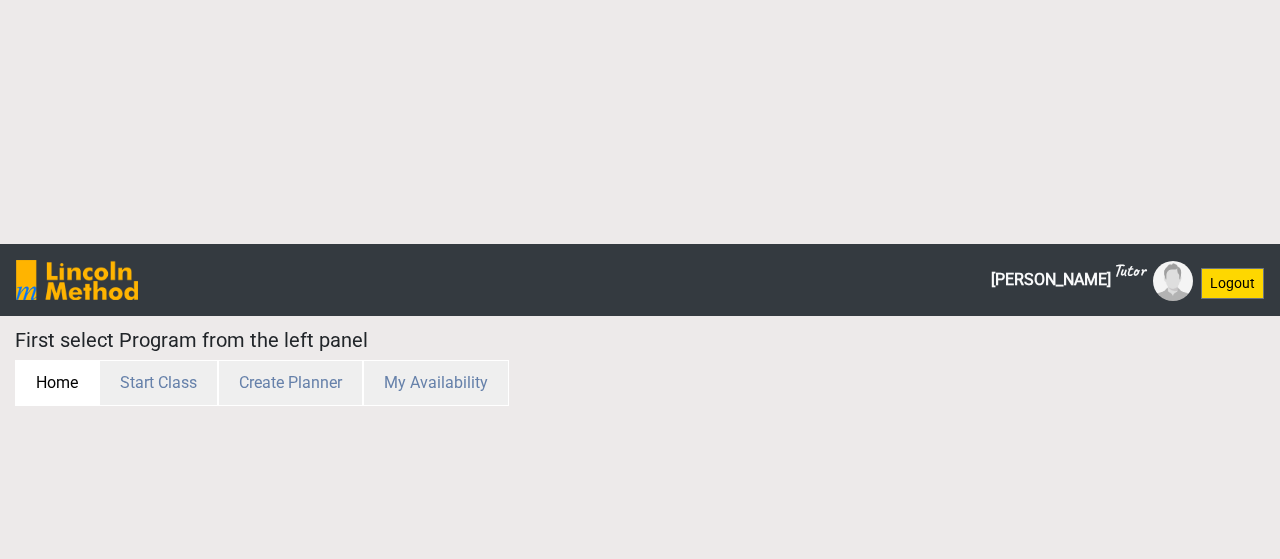 click on "Home" at bounding box center [57, 383] 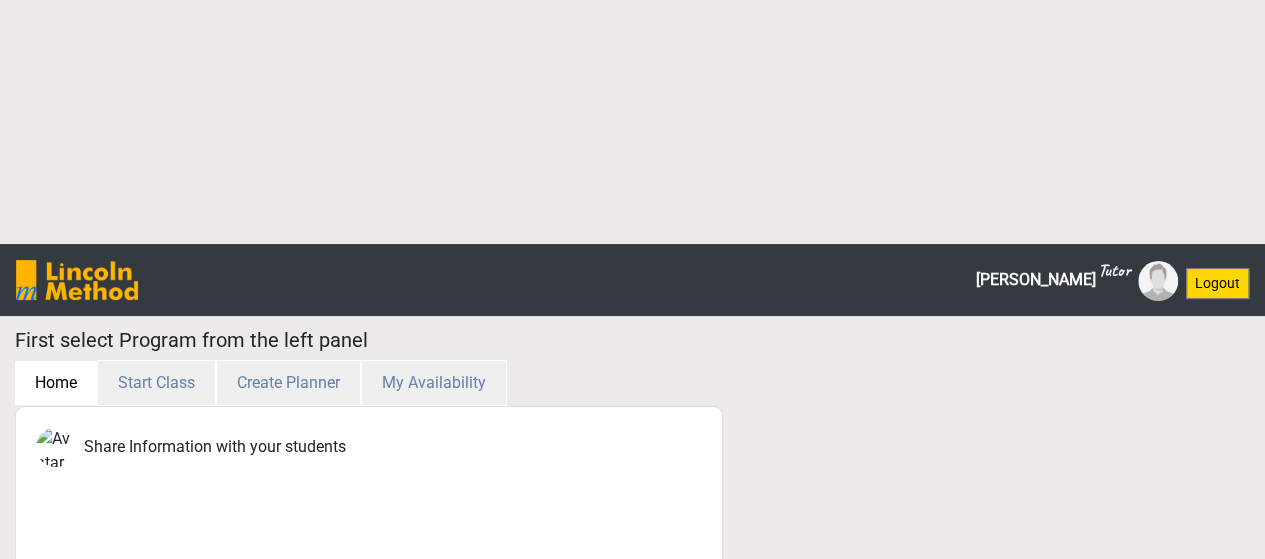 type 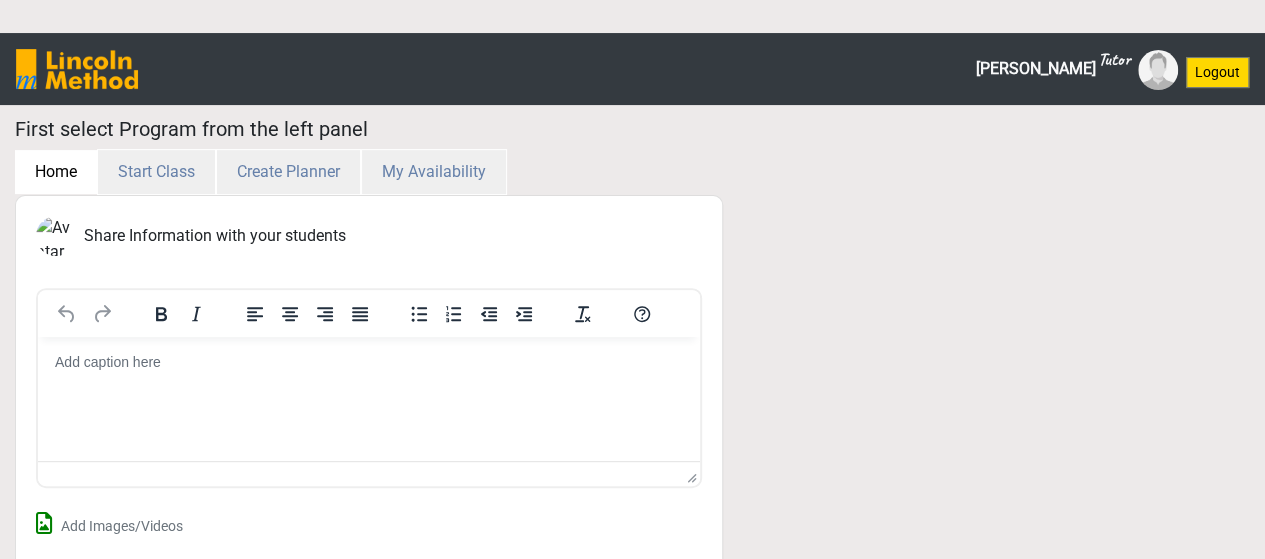 scroll, scrollTop: 228, scrollLeft: 0, axis: vertical 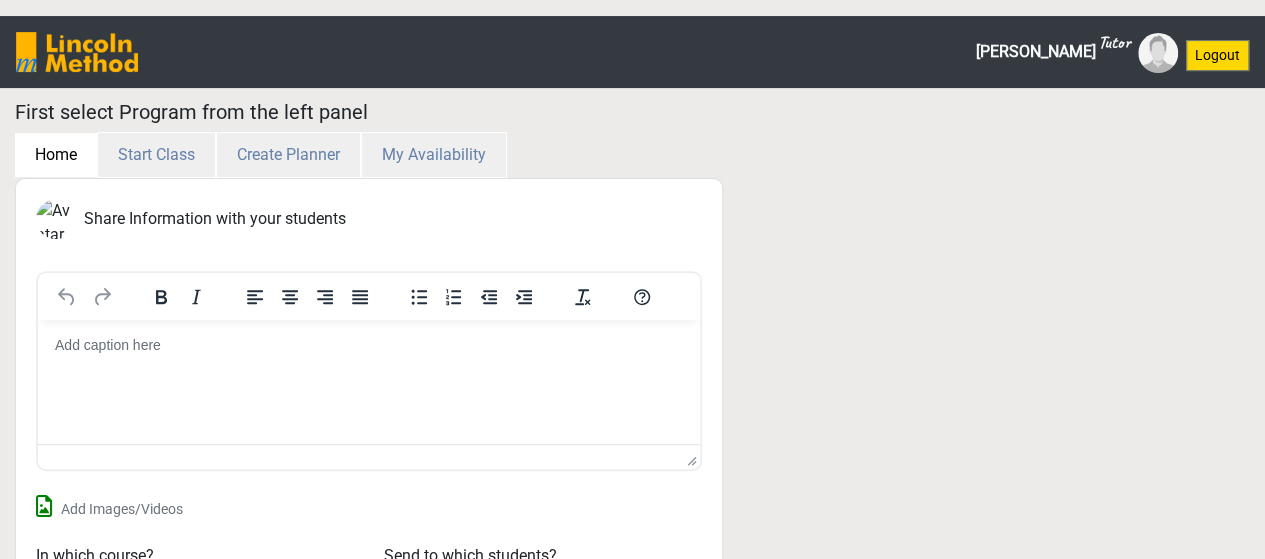 click on "Load More" at bounding box center (368, 732) 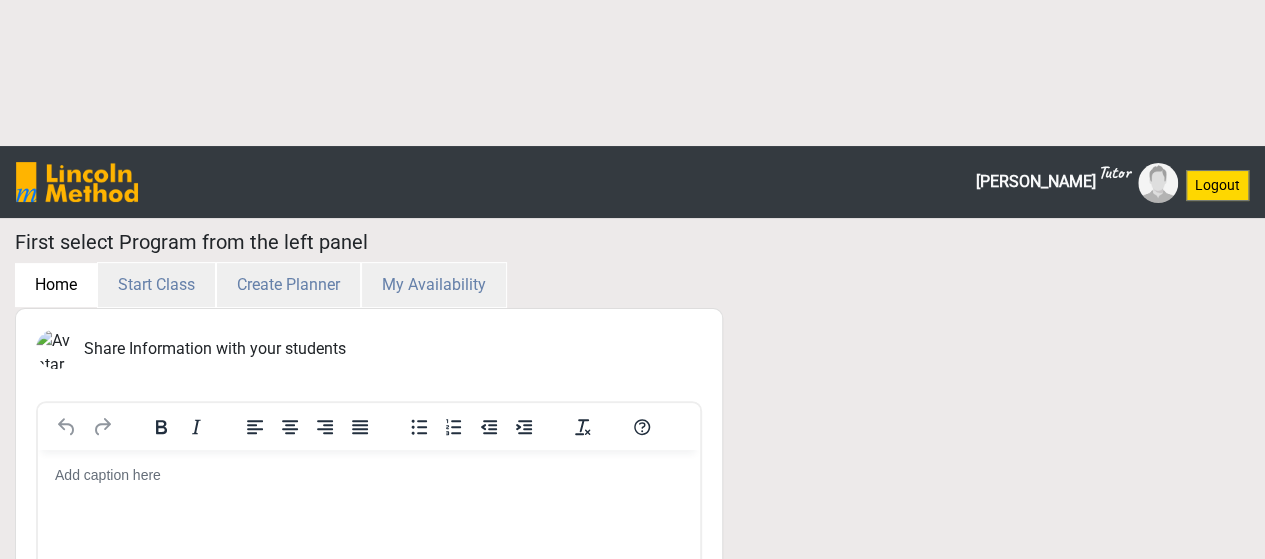 scroll, scrollTop: 0, scrollLeft: 0, axis: both 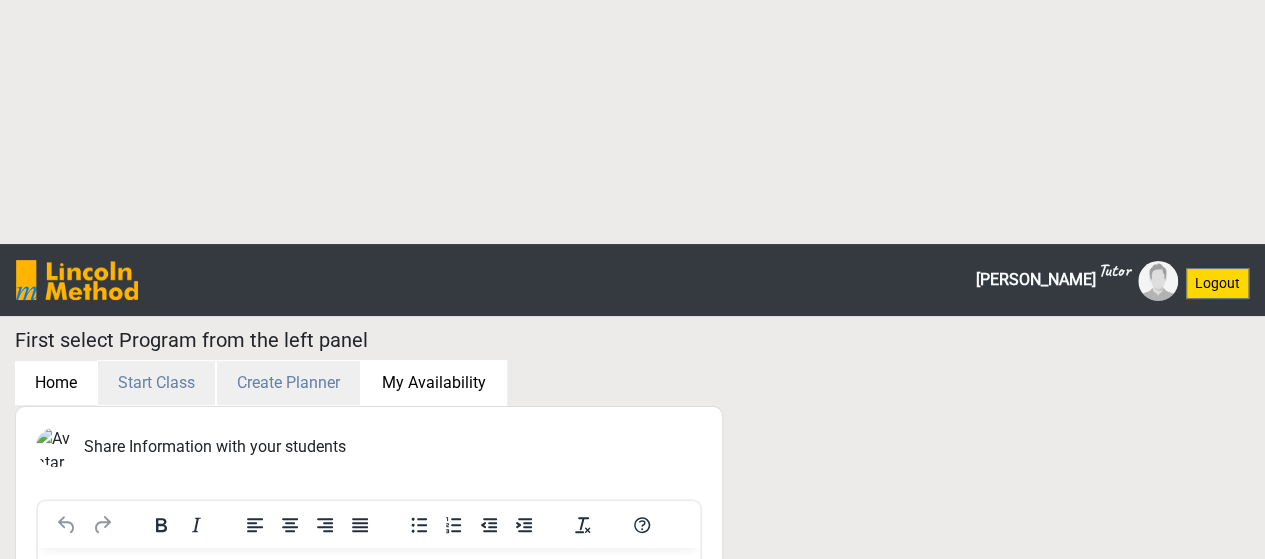 click on "My Availability" at bounding box center (434, 383) 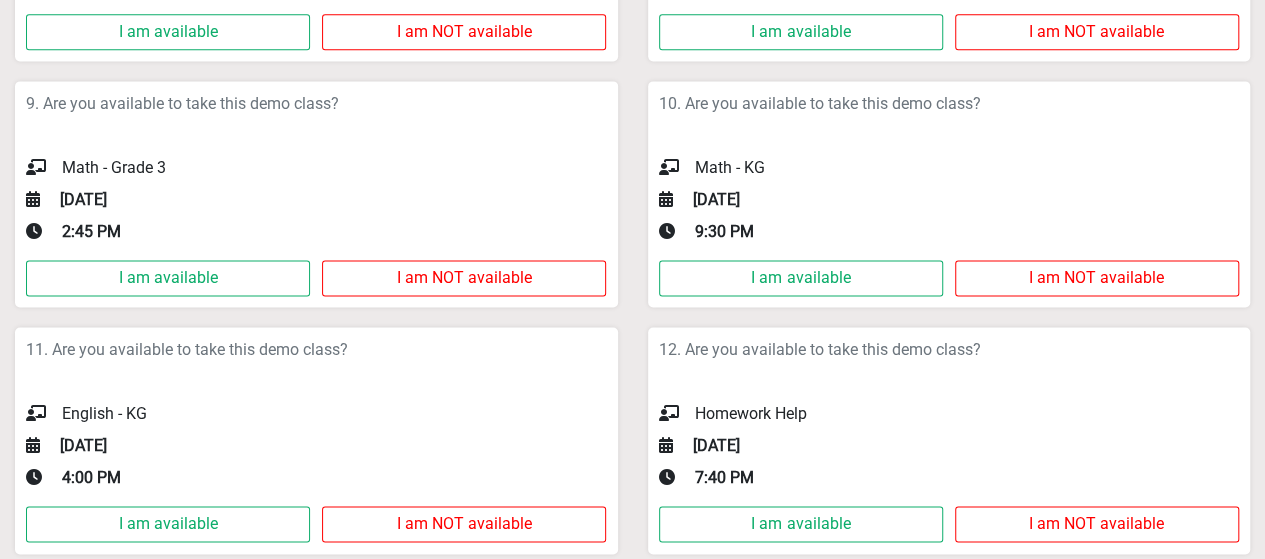 scroll, scrollTop: 1363, scrollLeft: 0, axis: vertical 